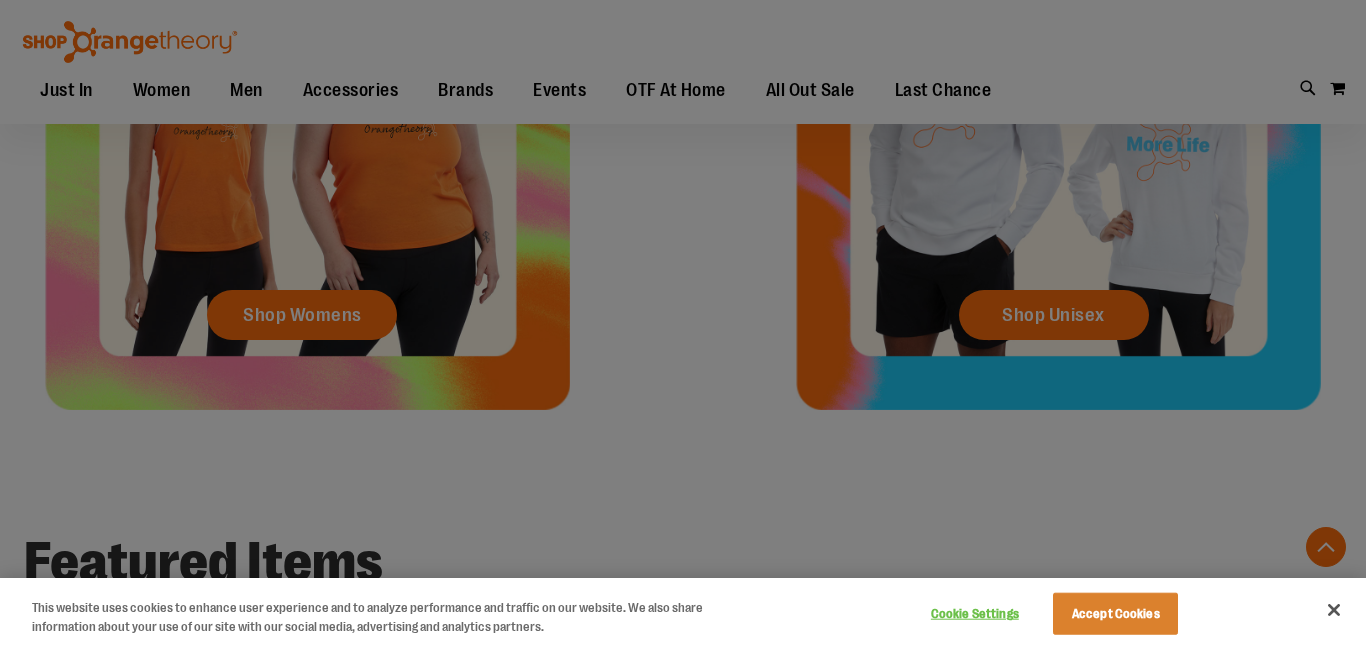 scroll, scrollTop: 990, scrollLeft: 0, axis: vertical 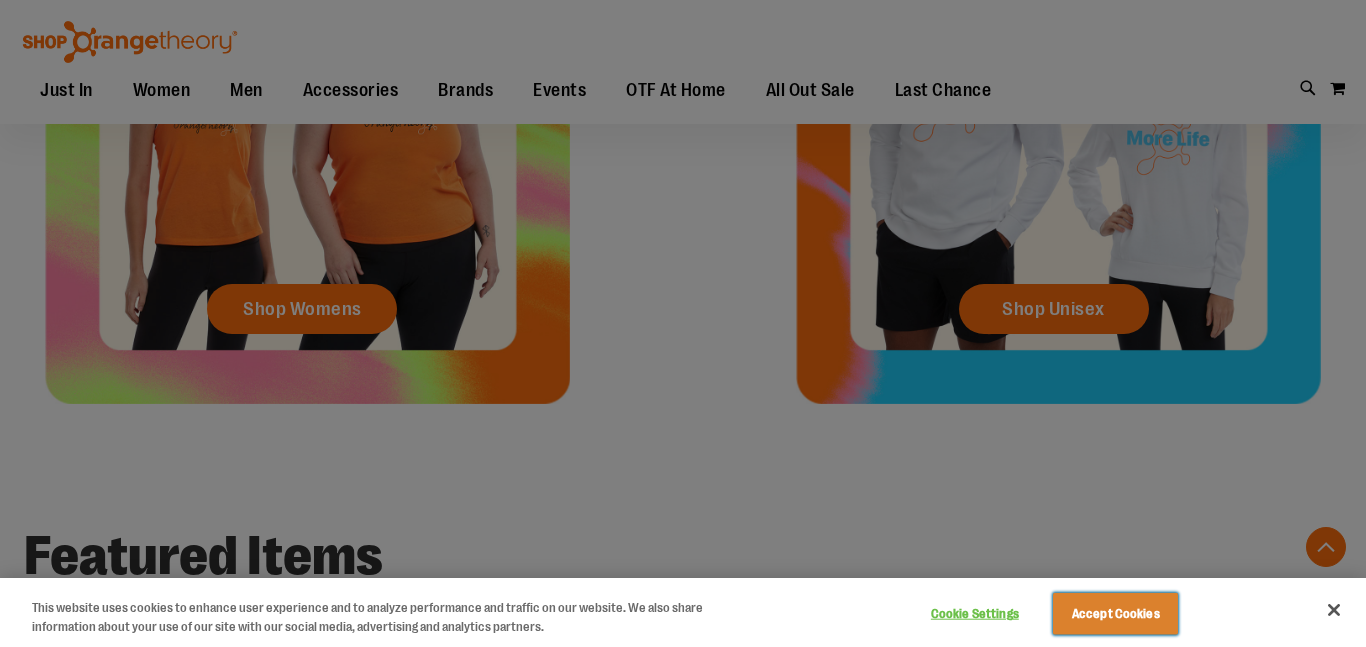 click on "Accept Cookies" at bounding box center [1115, 614] 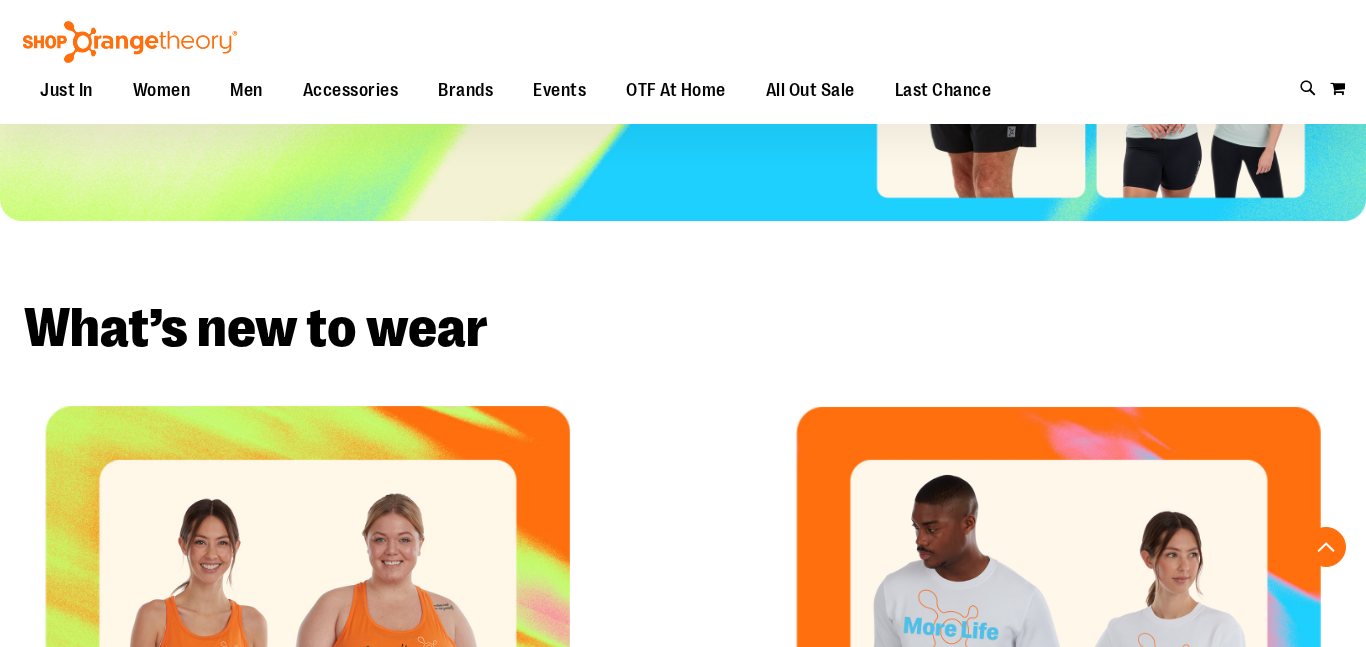 scroll, scrollTop: 0, scrollLeft: 0, axis: both 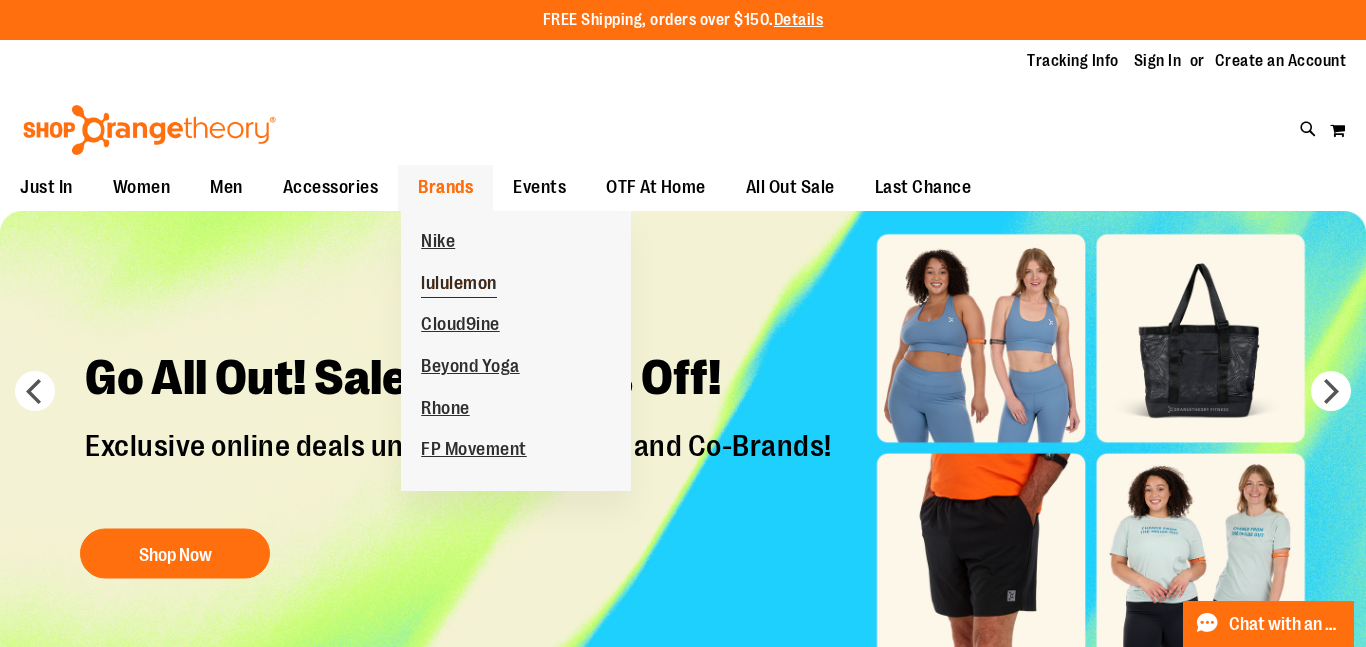 click on "lululemon" at bounding box center (459, 285) 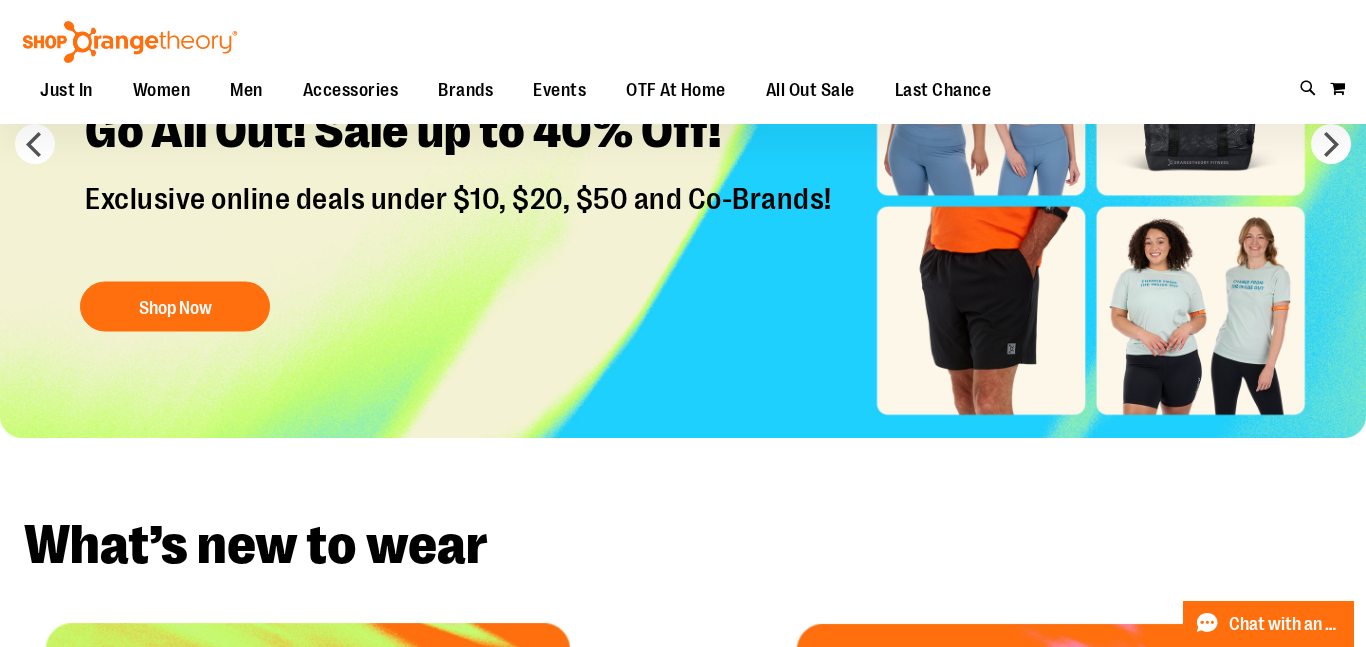 scroll, scrollTop: 278, scrollLeft: 0, axis: vertical 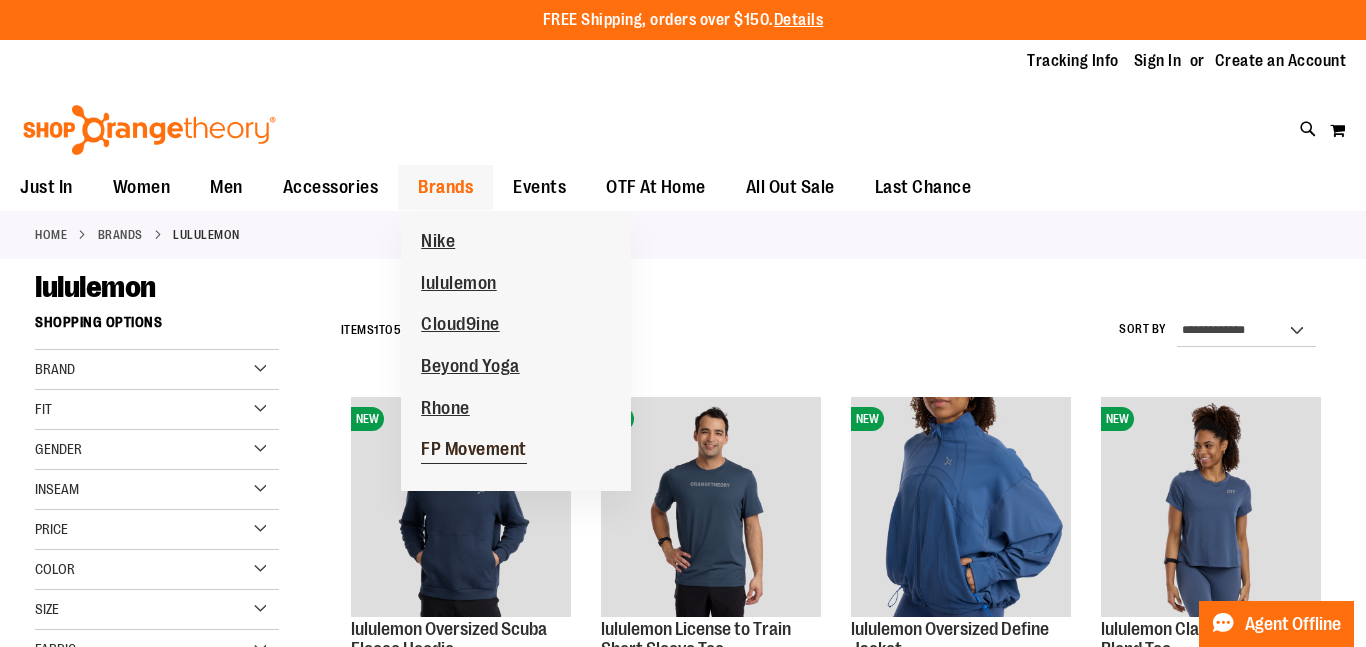 click on "FP Movement" at bounding box center [474, 451] 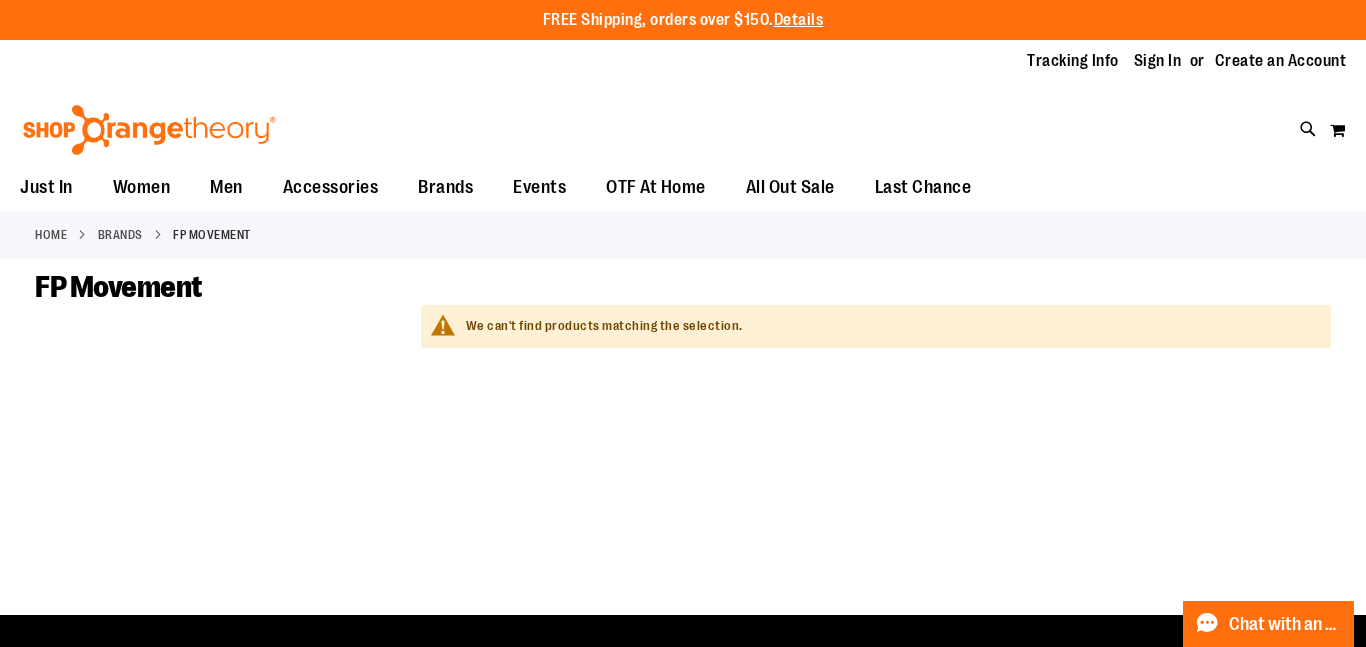 scroll, scrollTop: 0, scrollLeft: 0, axis: both 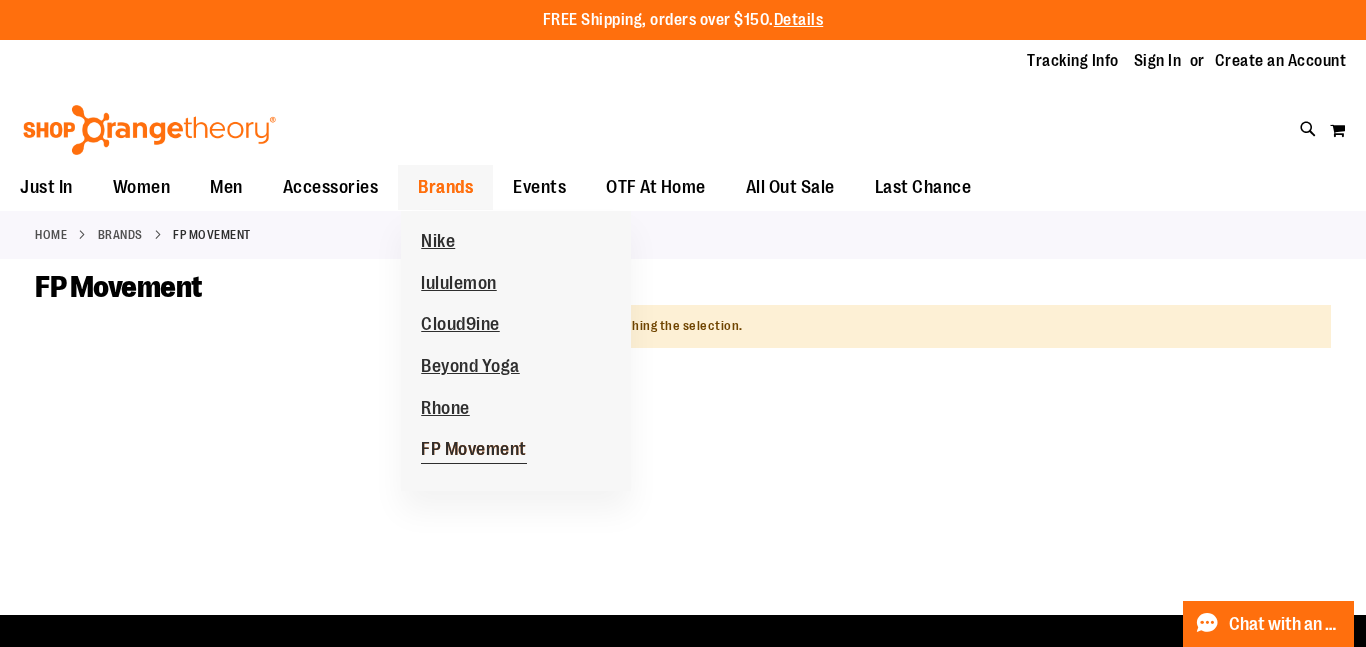 click on "FP Movement" at bounding box center (474, 451) 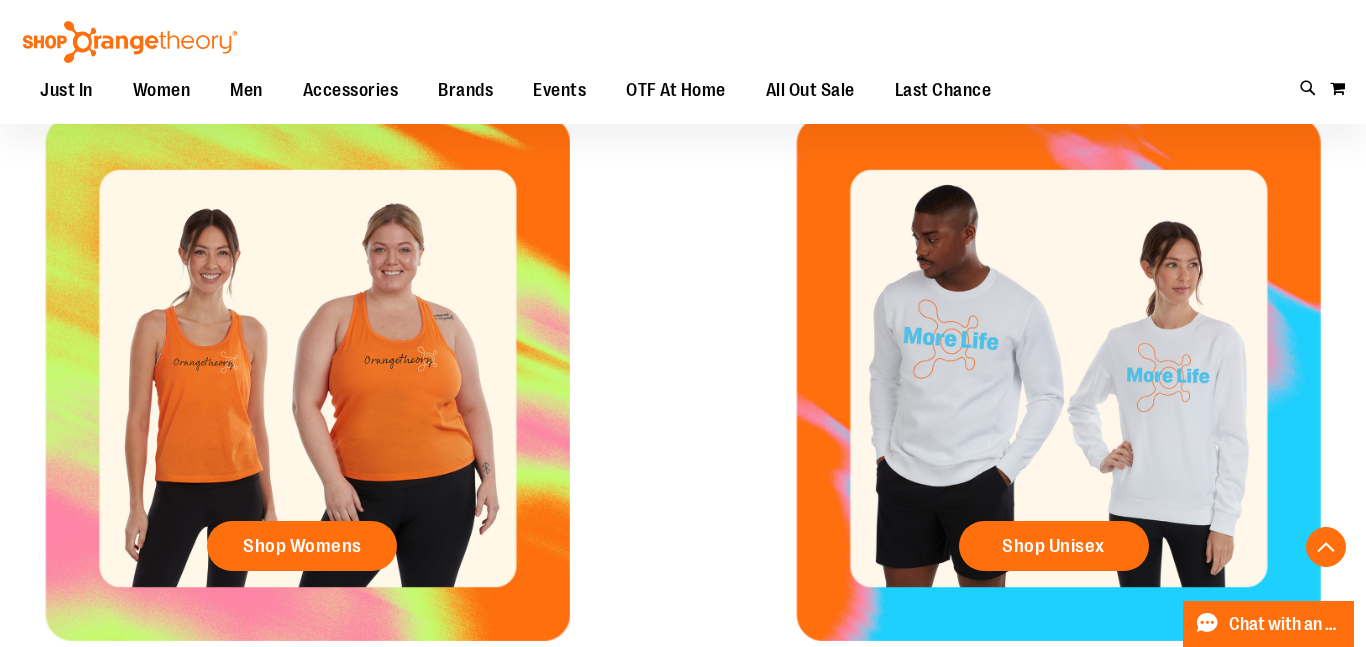 scroll, scrollTop: 757, scrollLeft: 0, axis: vertical 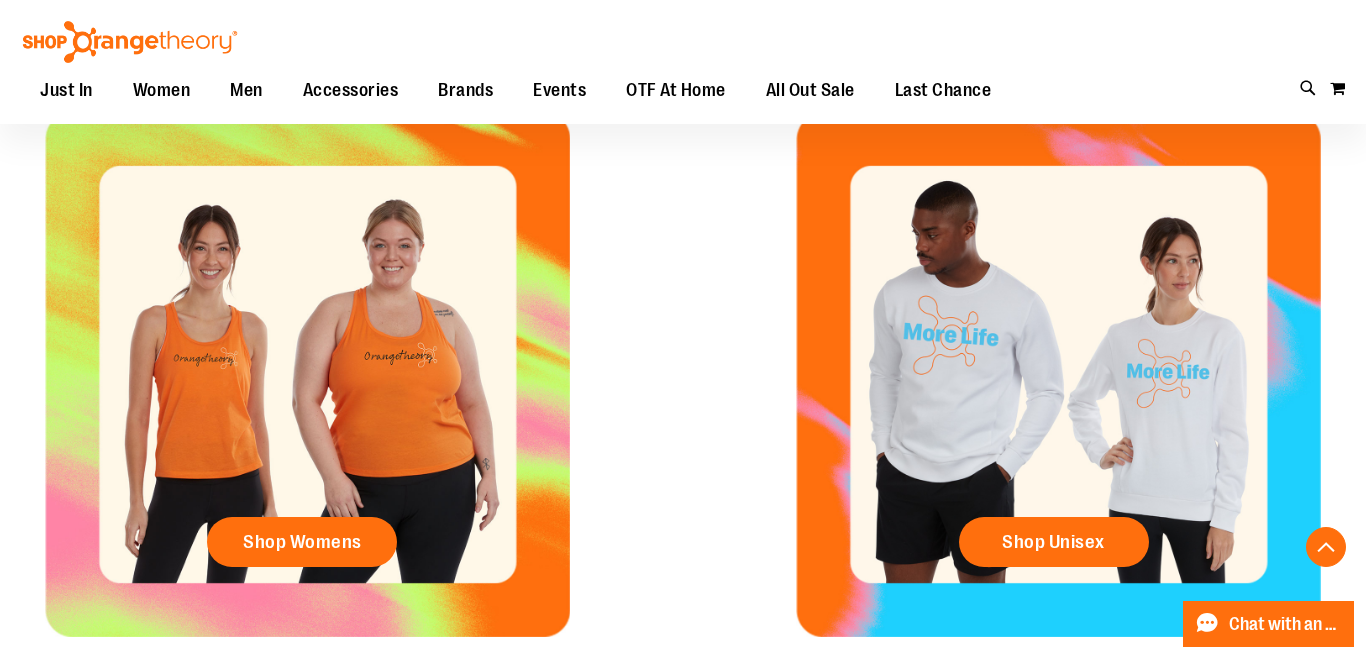 click on "Shop Womens" 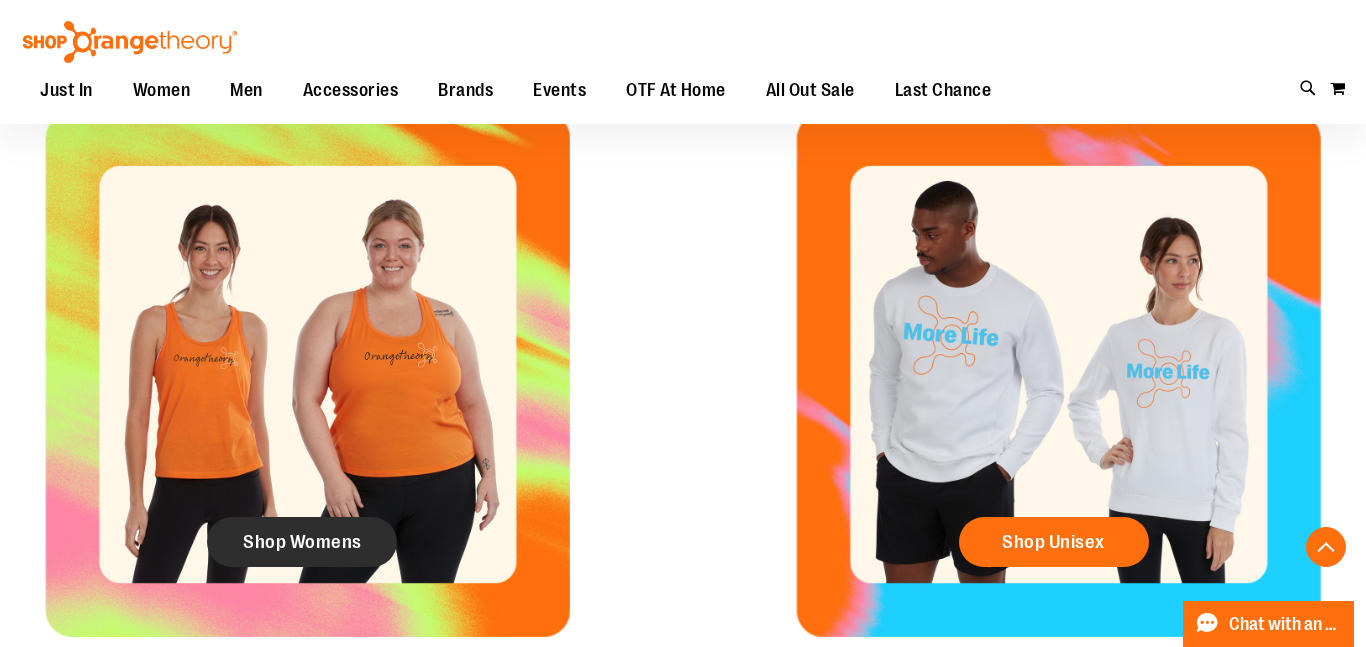 click on "Shop Womens" 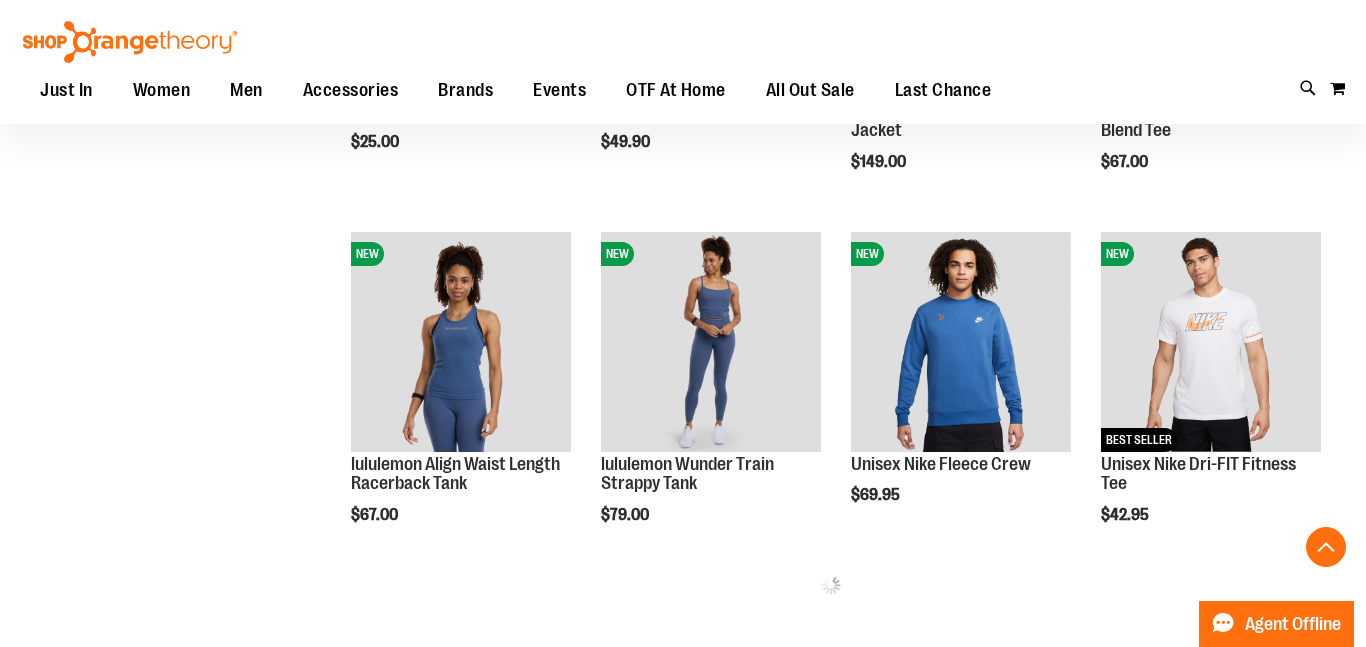 scroll, scrollTop: 662, scrollLeft: 0, axis: vertical 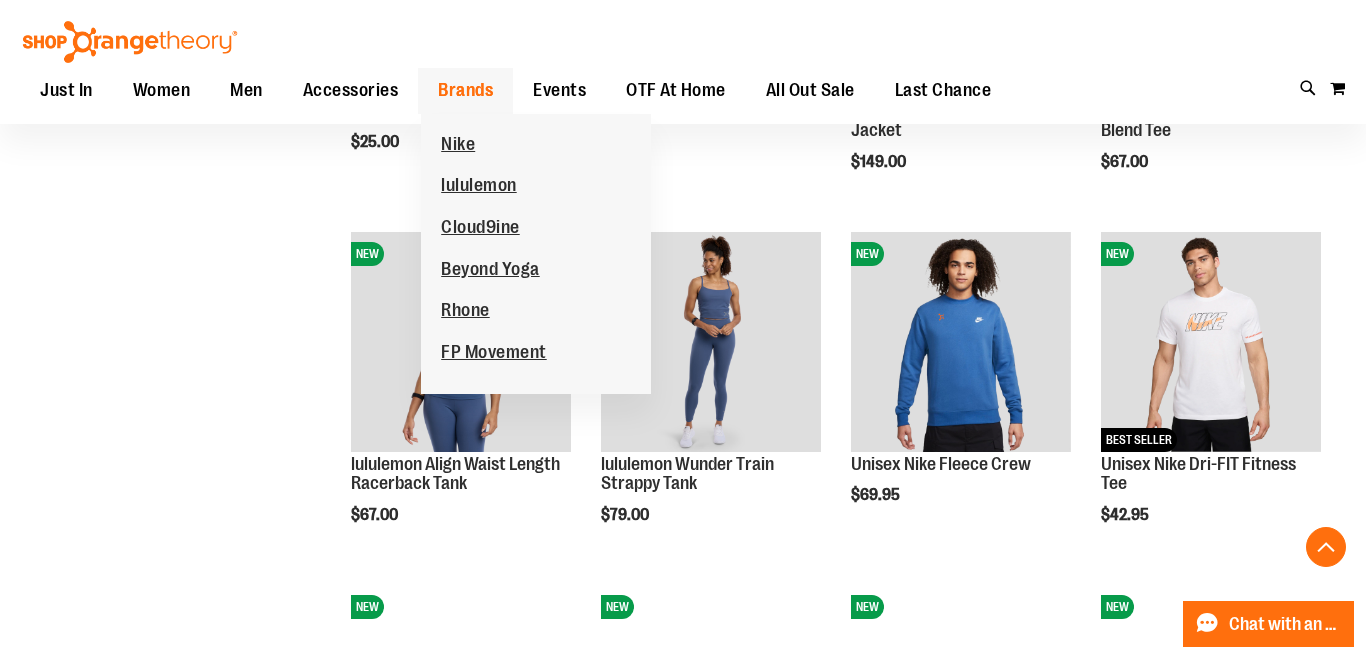 click on "Brands" at bounding box center (465, 90) 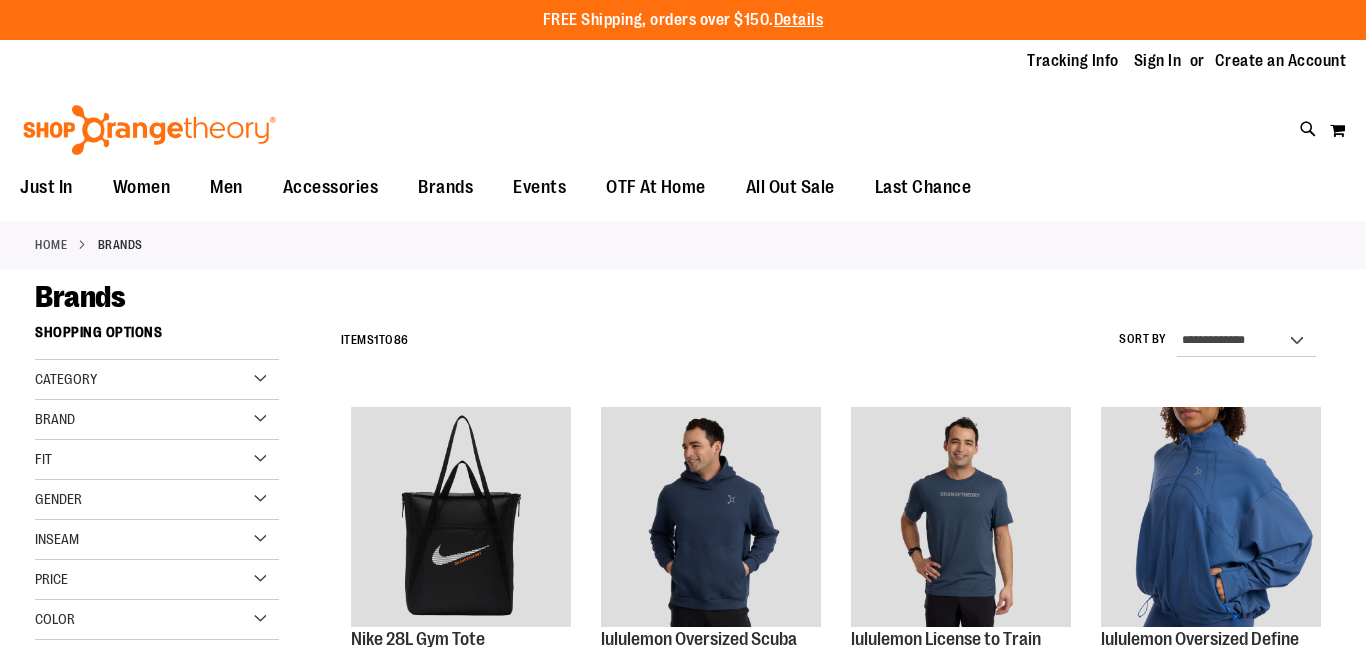 scroll, scrollTop: 0, scrollLeft: 0, axis: both 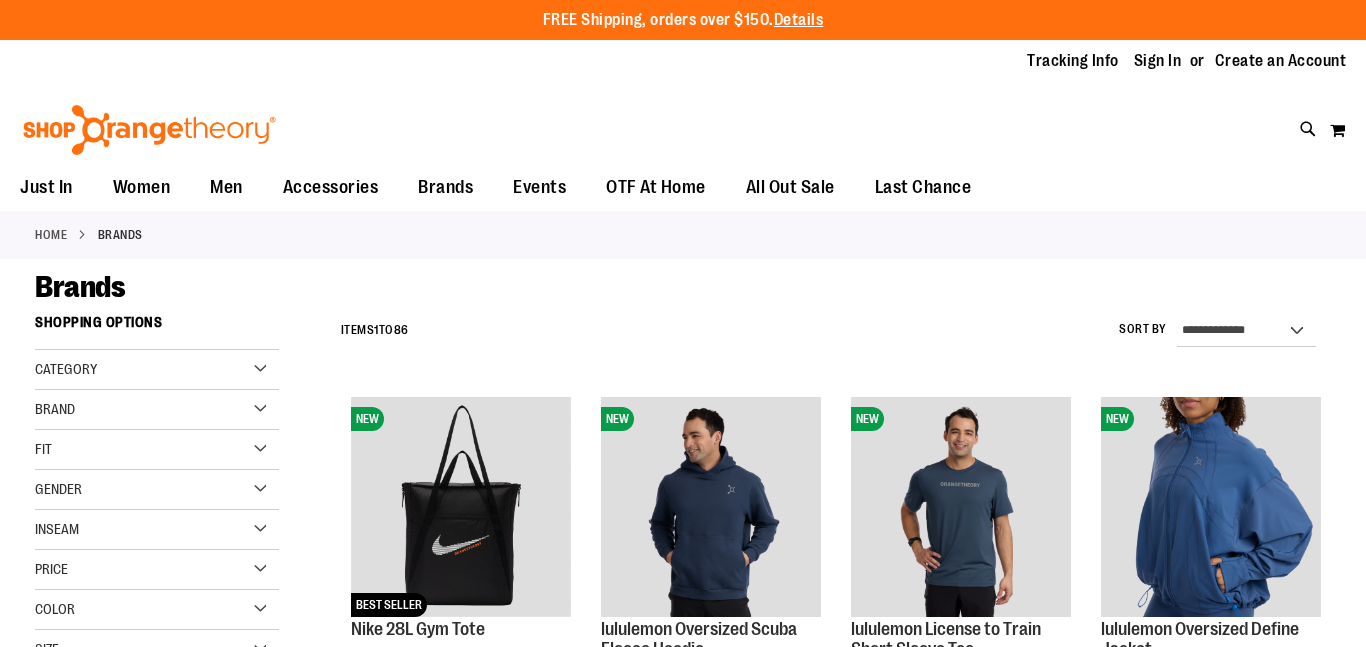 click on "Brands" at bounding box center (445, 187) 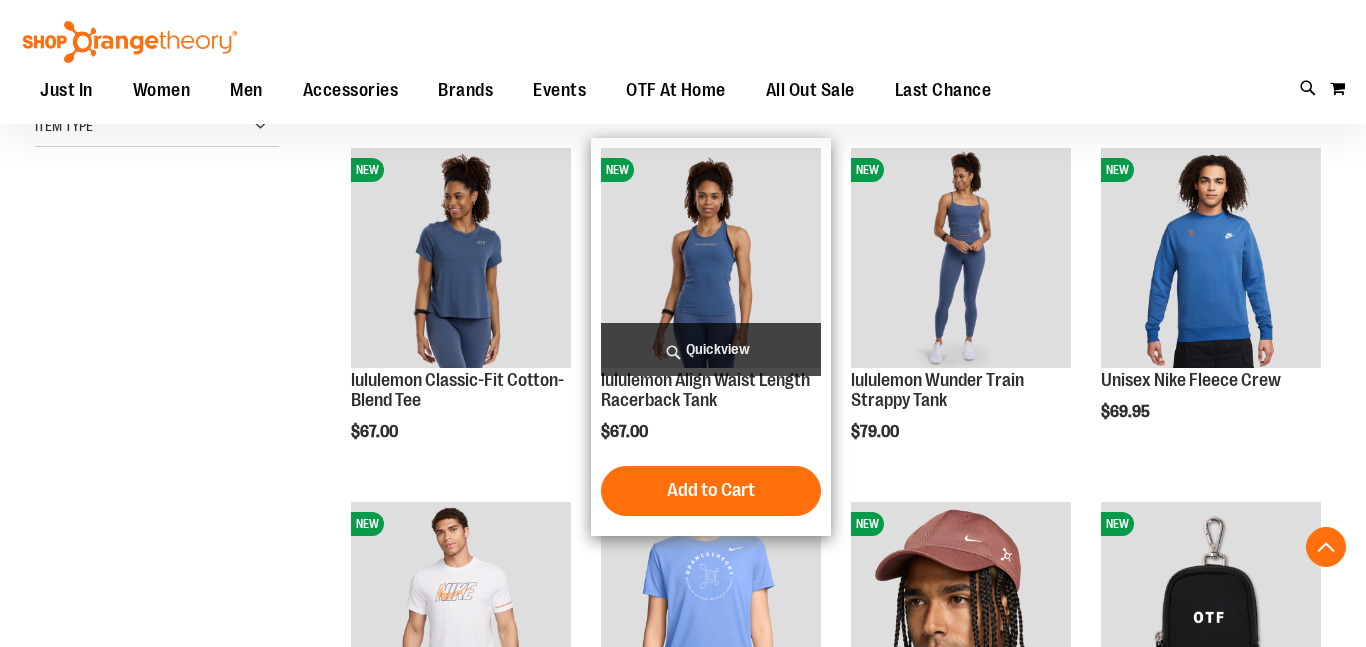 scroll, scrollTop: 606, scrollLeft: 0, axis: vertical 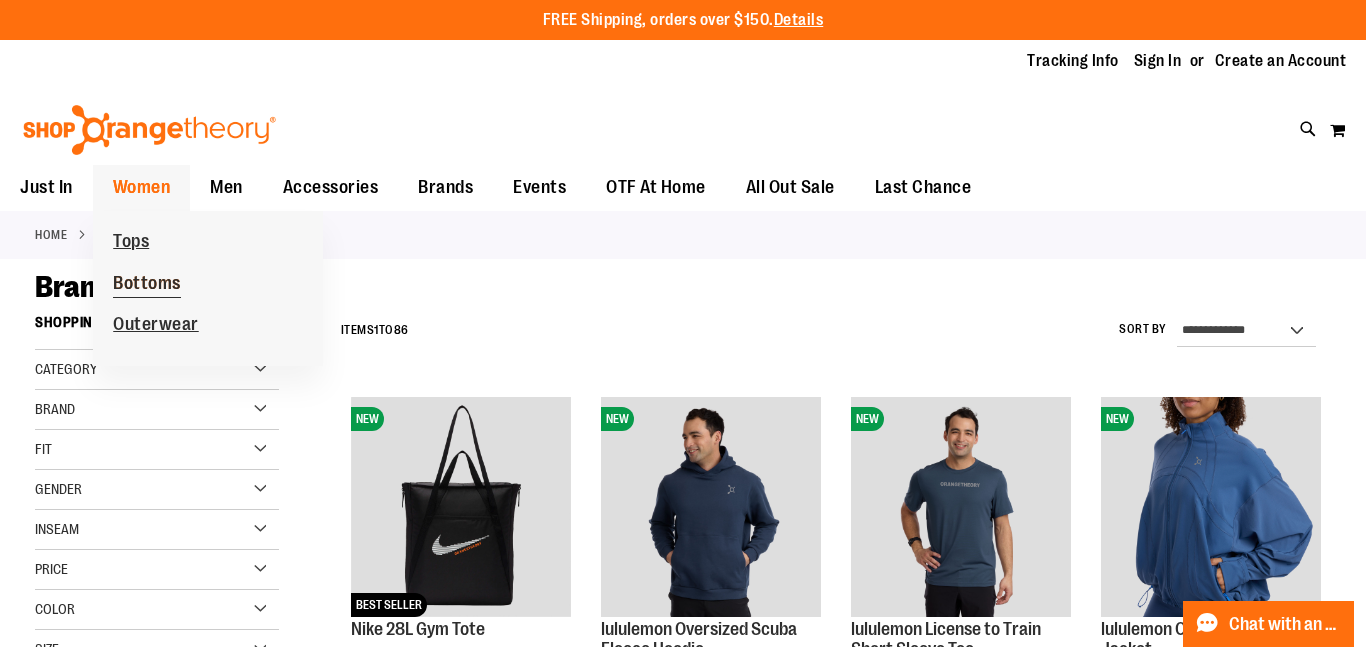 click on "Bottoms" at bounding box center [147, 285] 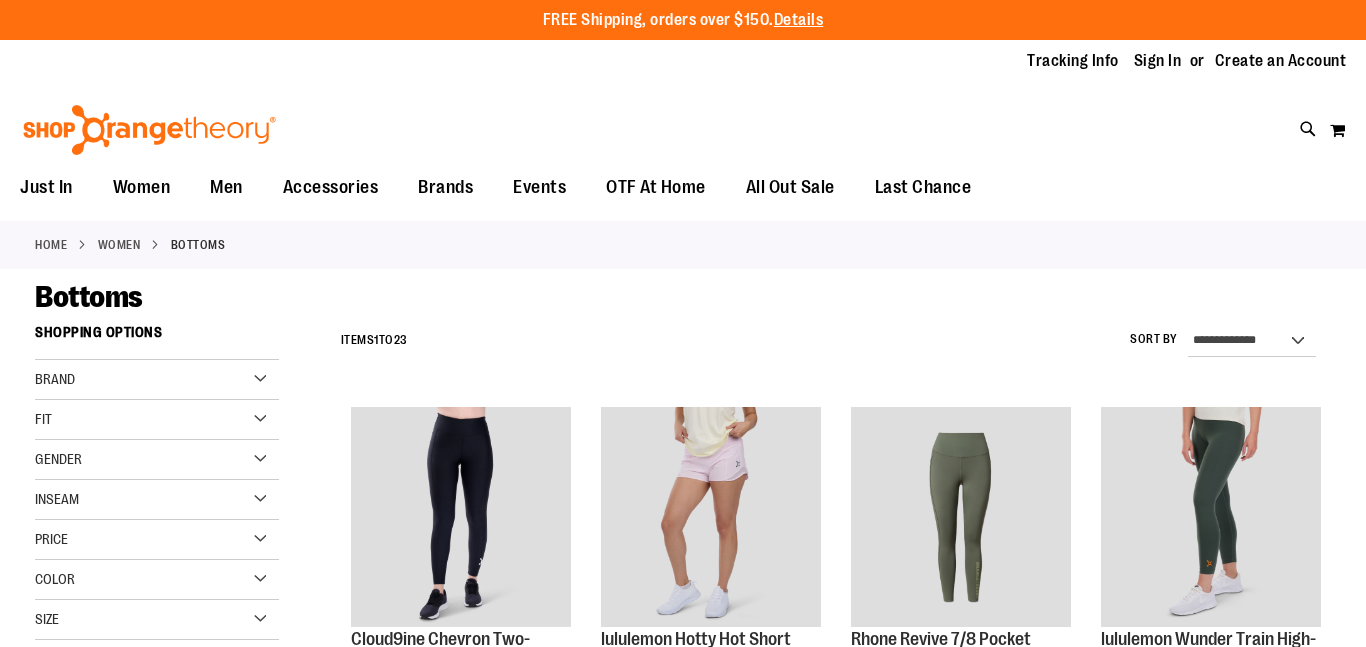 scroll, scrollTop: 212, scrollLeft: 0, axis: vertical 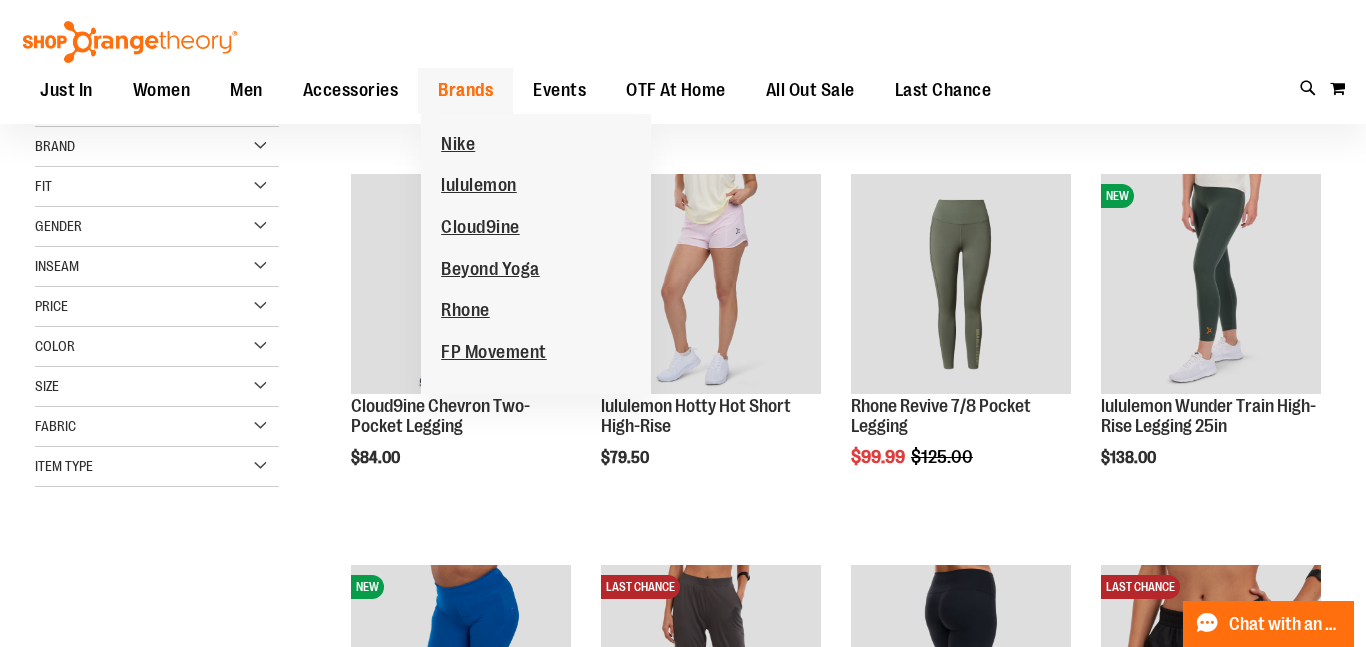 click on "Brands" at bounding box center [465, 90] 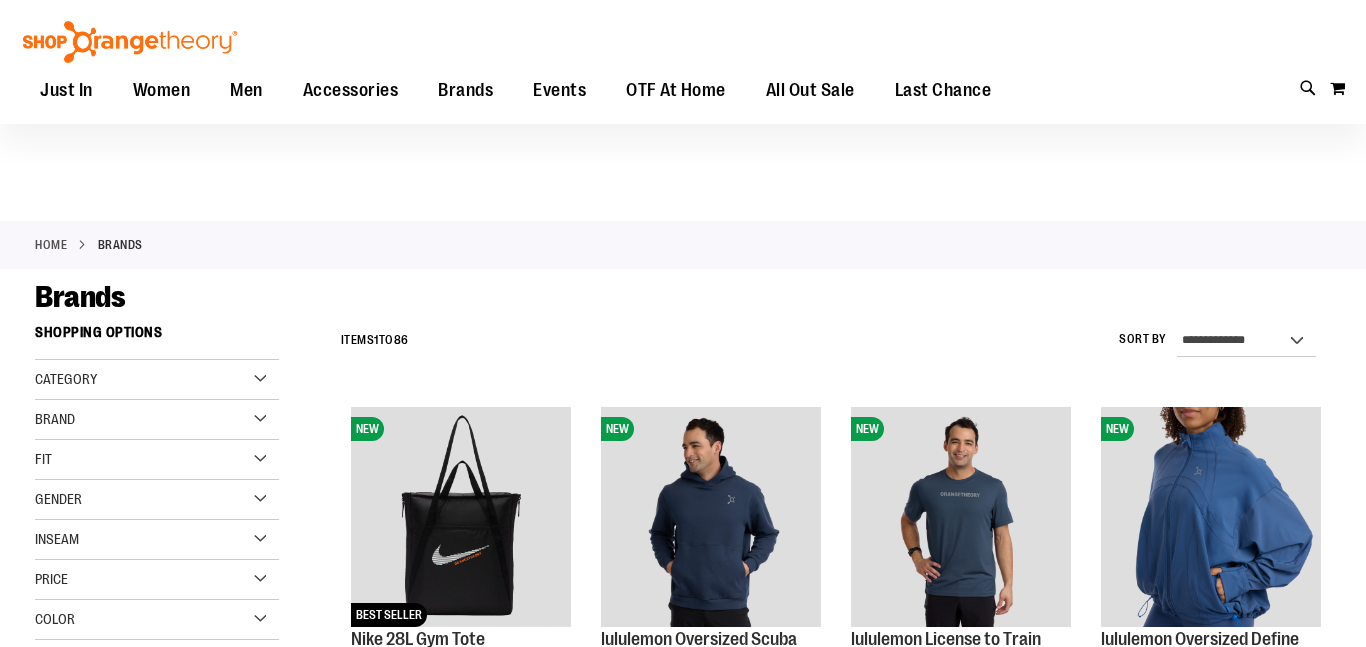 click on "Brands" at bounding box center [683, 297] 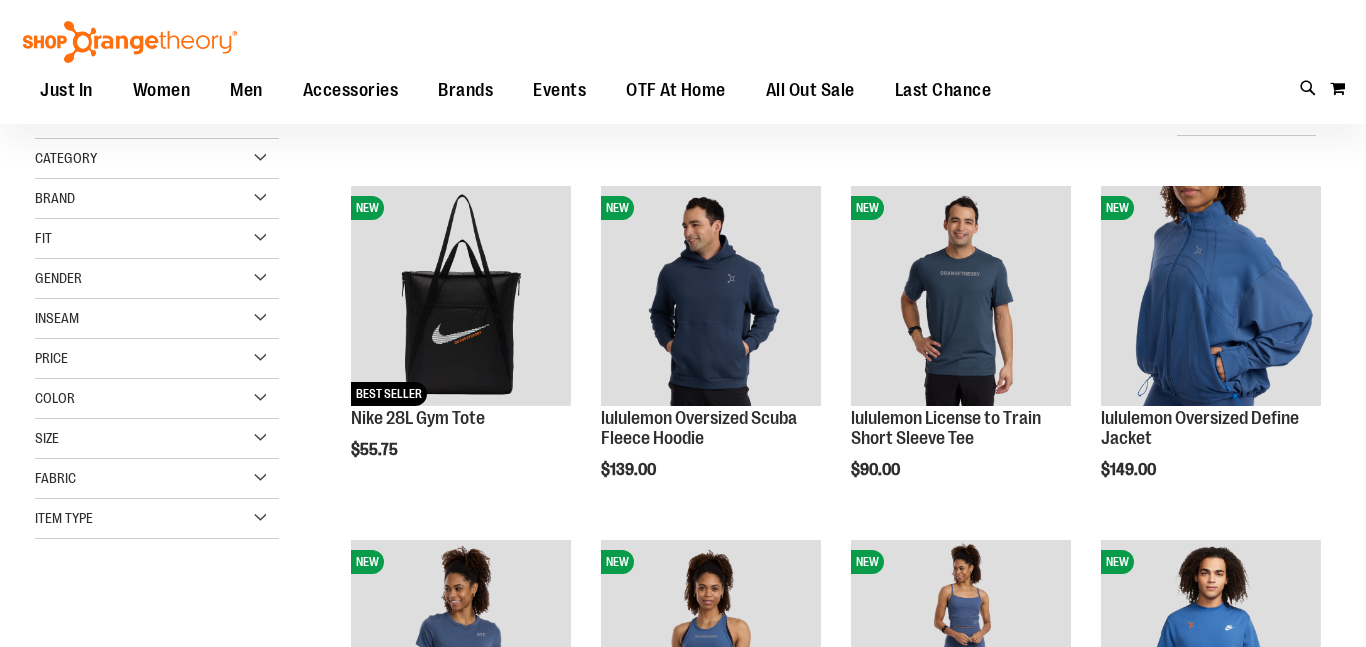 scroll, scrollTop: 22, scrollLeft: 0, axis: vertical 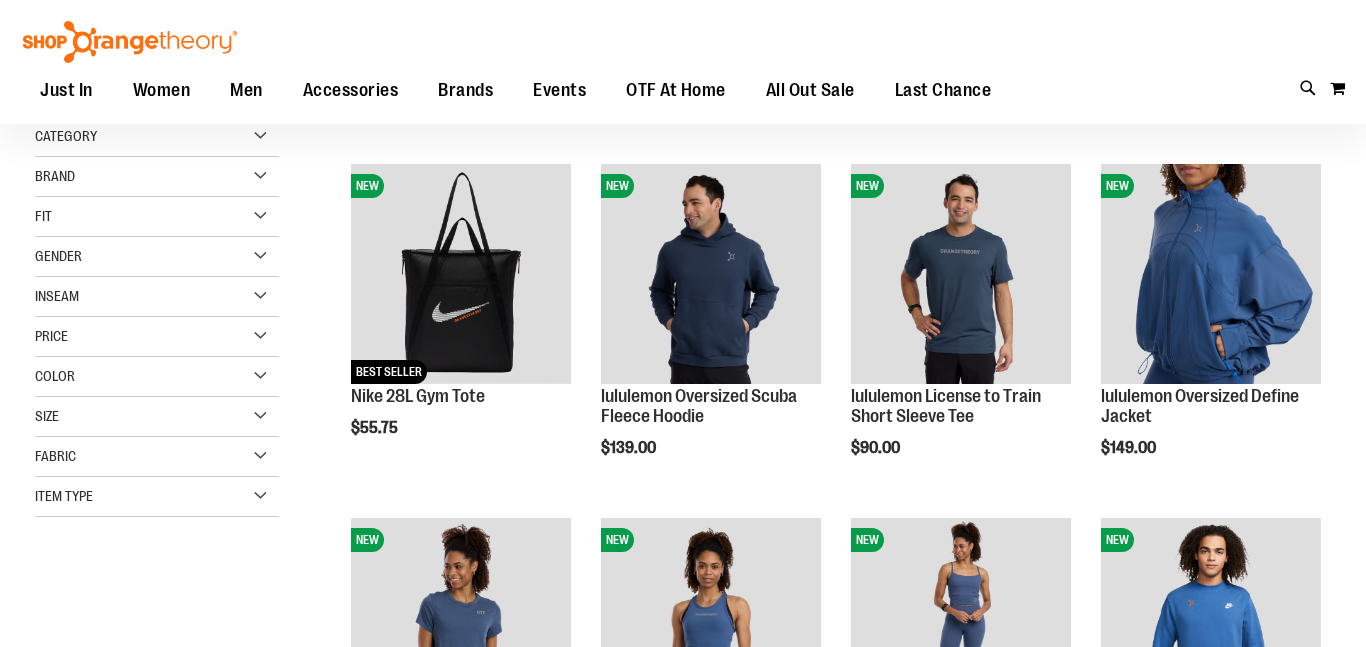 click on "Gender" at bounding box center [157, 257] 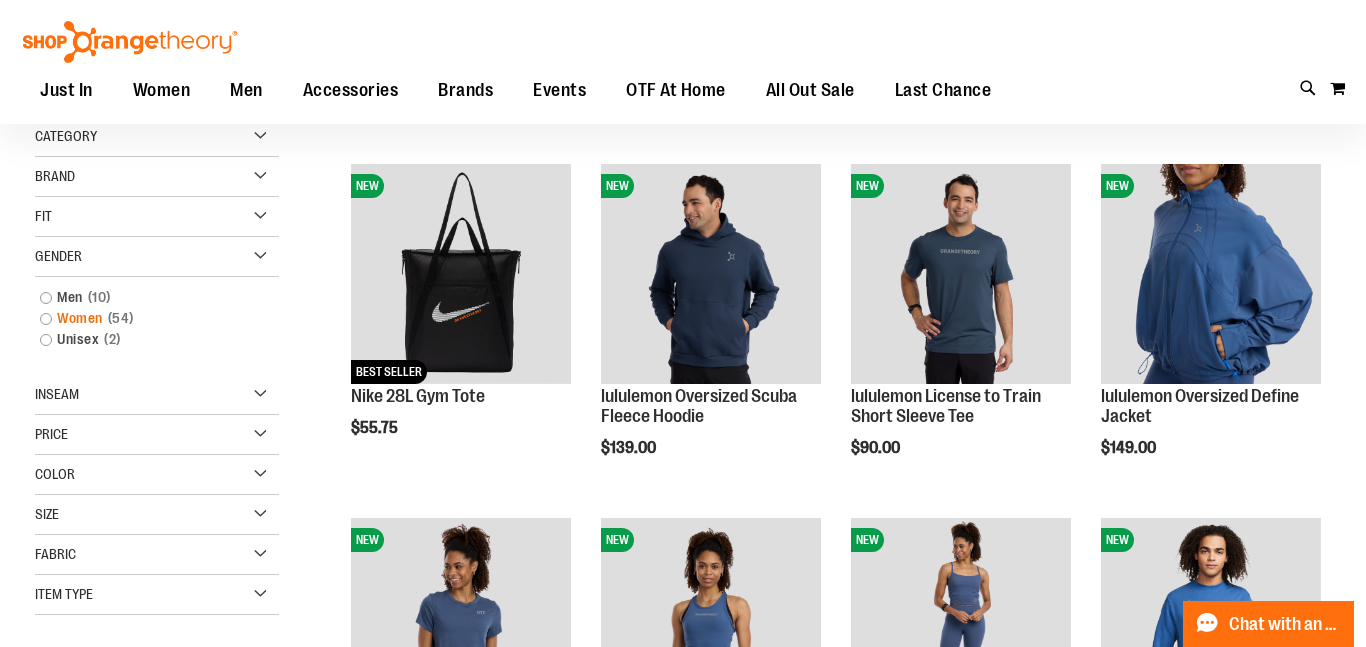 click on "54
items" at bounding box center (121, 318) 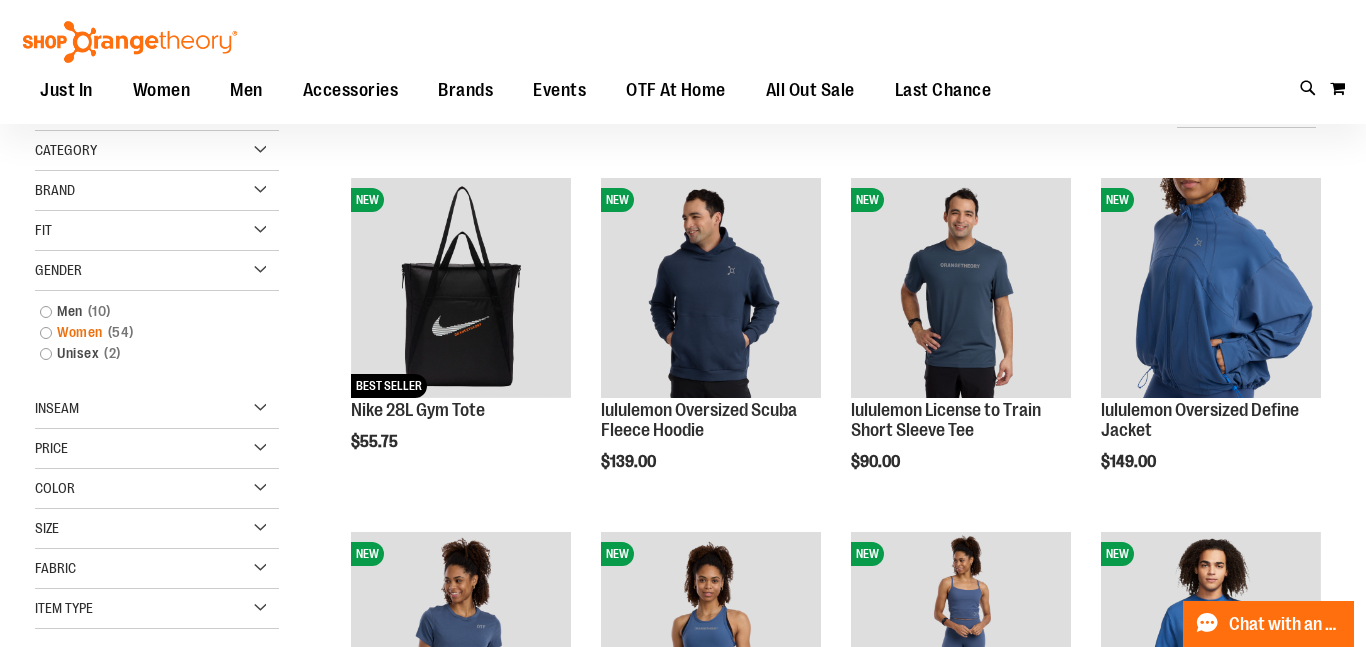 scroll, scrollTop: 0, scrollLeft: 0, axis: both 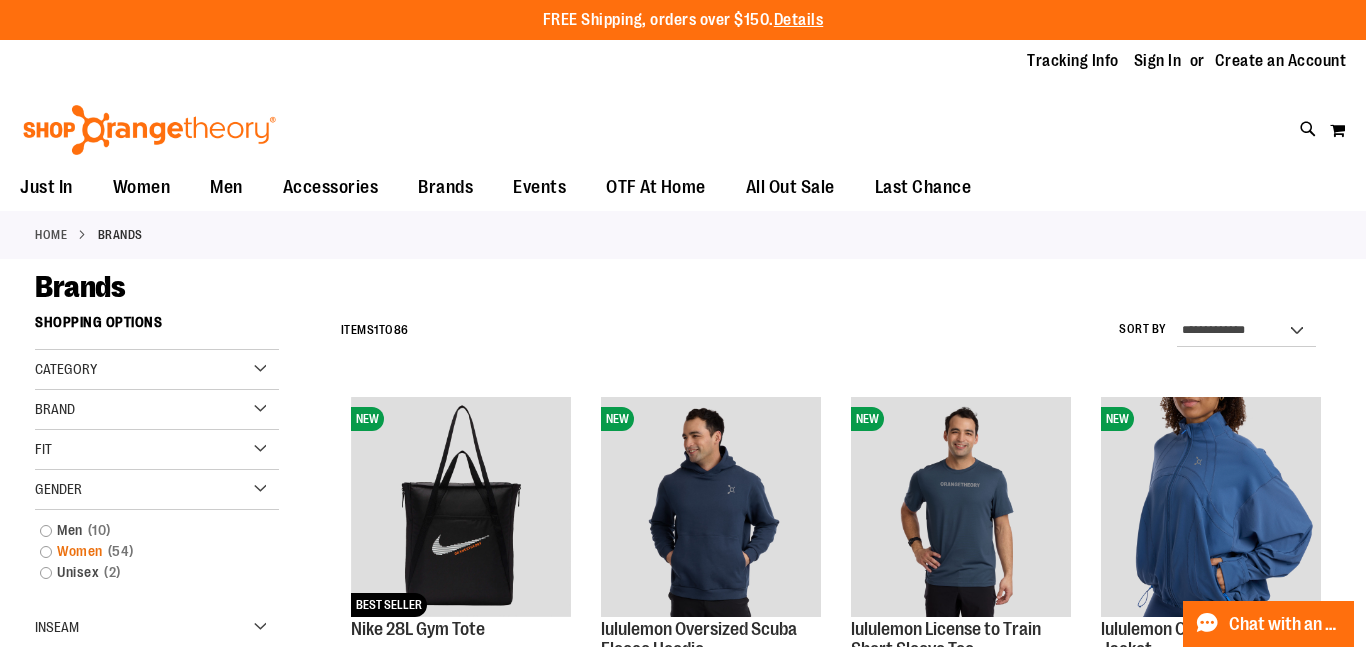 click on "Women                                             54
items" at bounding box center [147, 551] 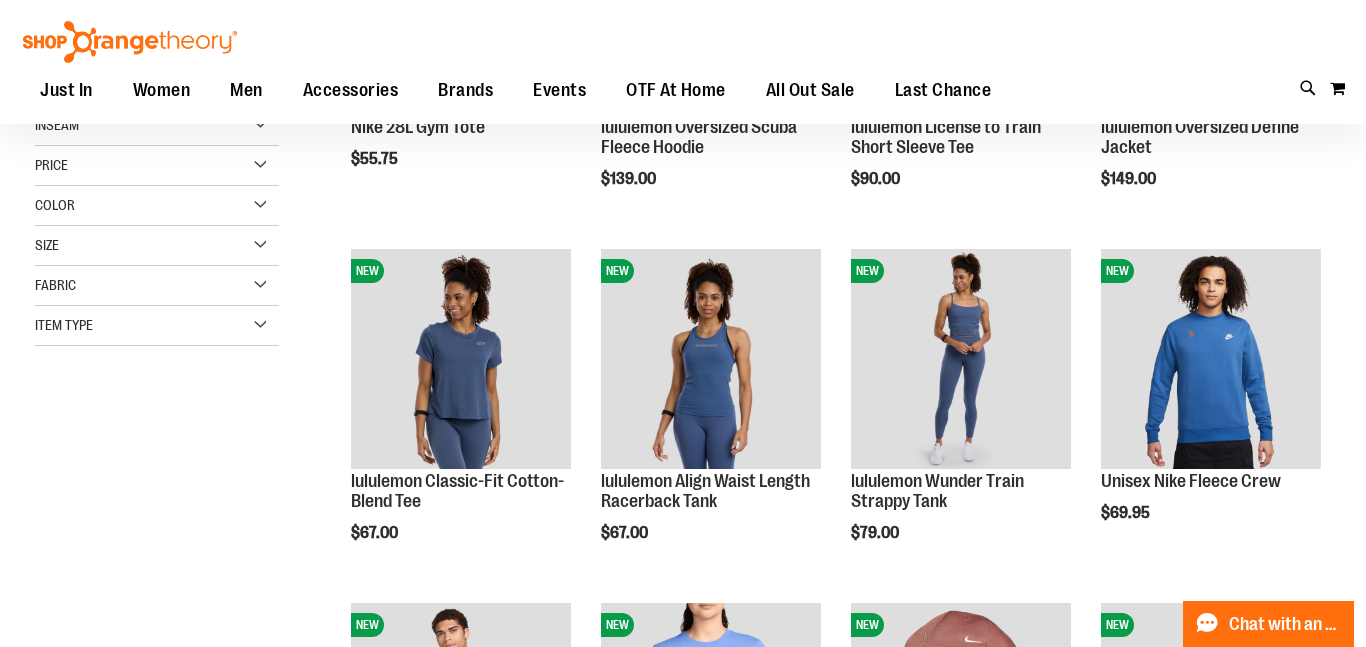 scroll, scrollTop: 305, scrollLeft: 0, axis: vertical 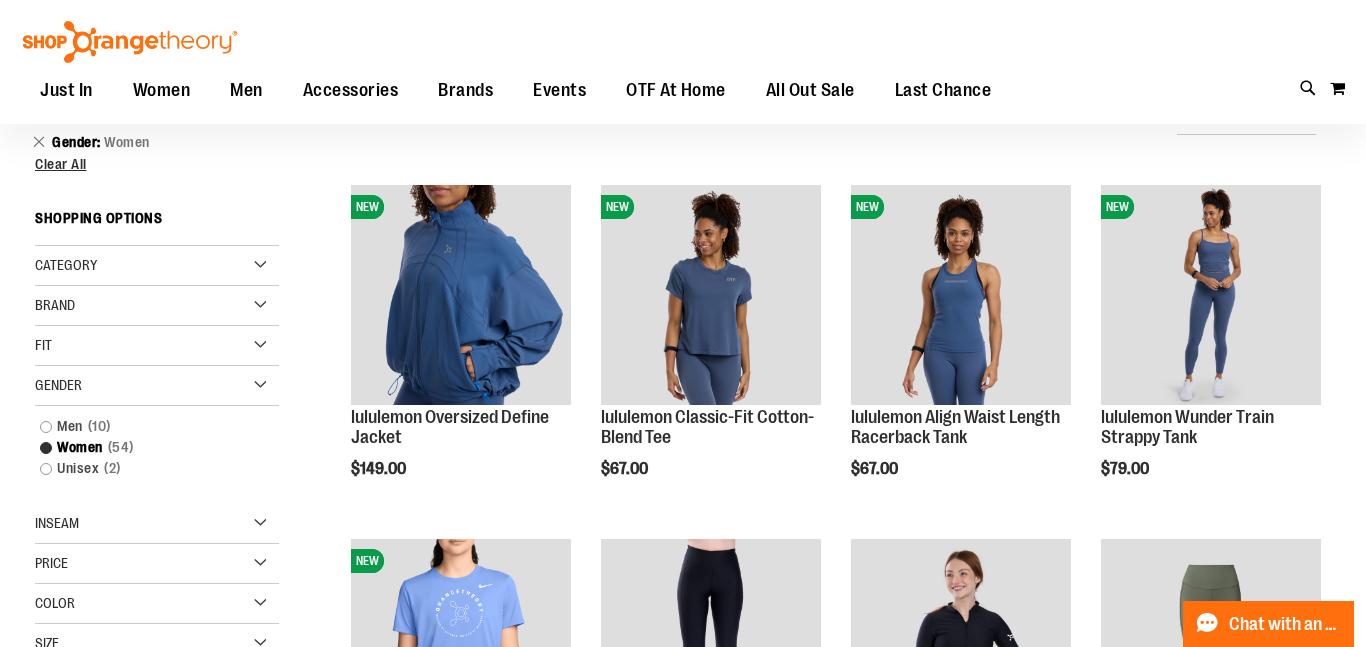 click on "Brand" at bounding box center (55, 305) 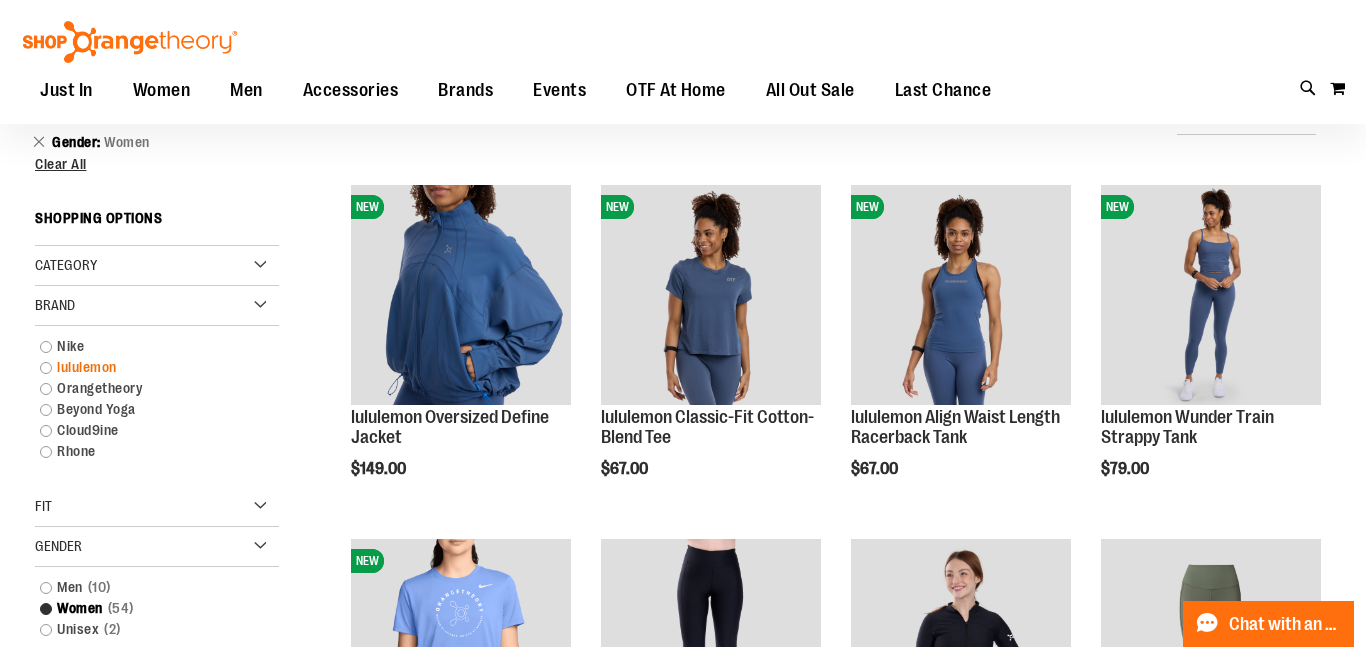 click on "lululemon" at bounding box center [147, 367] 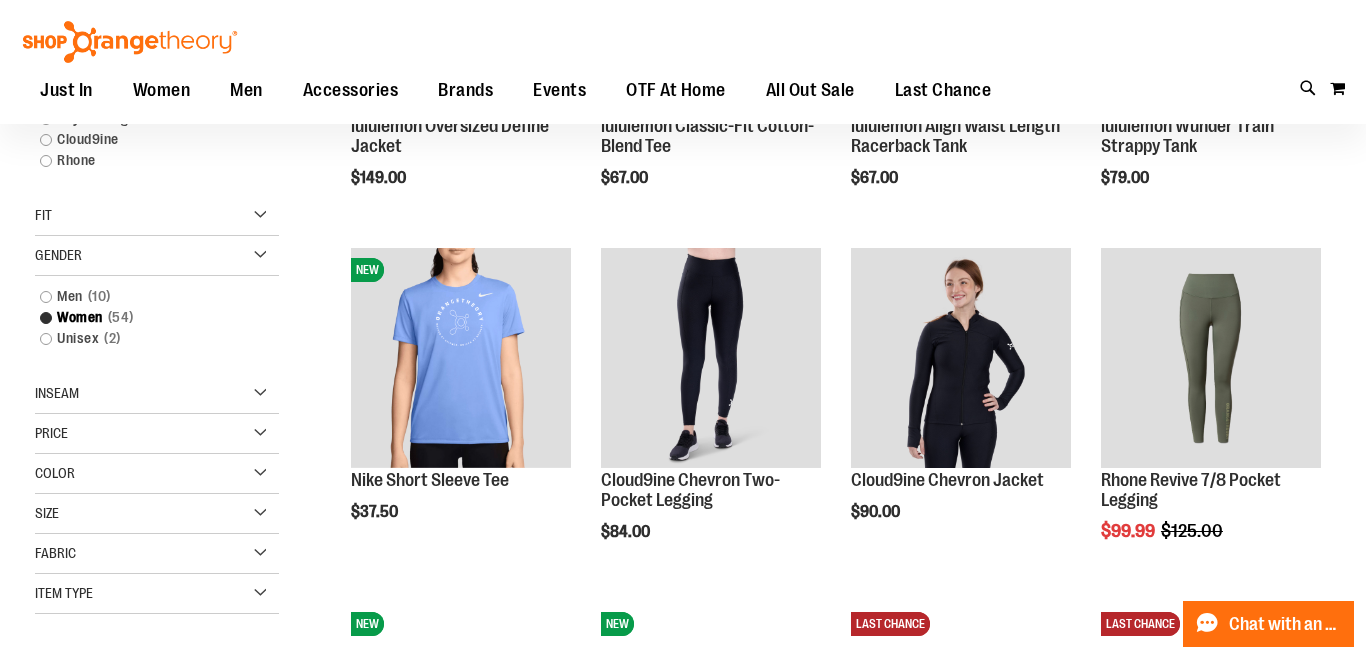 scroll, scrollTop: 0, scrollLeft: 0, axis: both 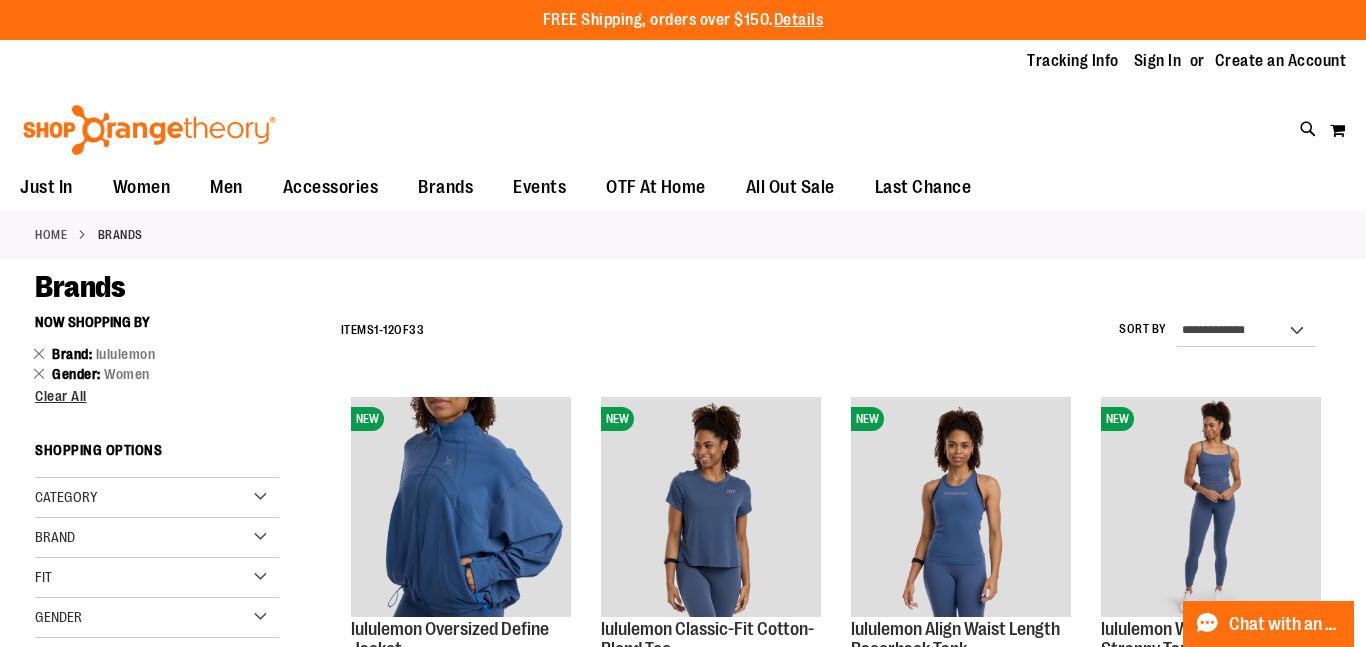 click on "Category" at bounding box center (157, 498) 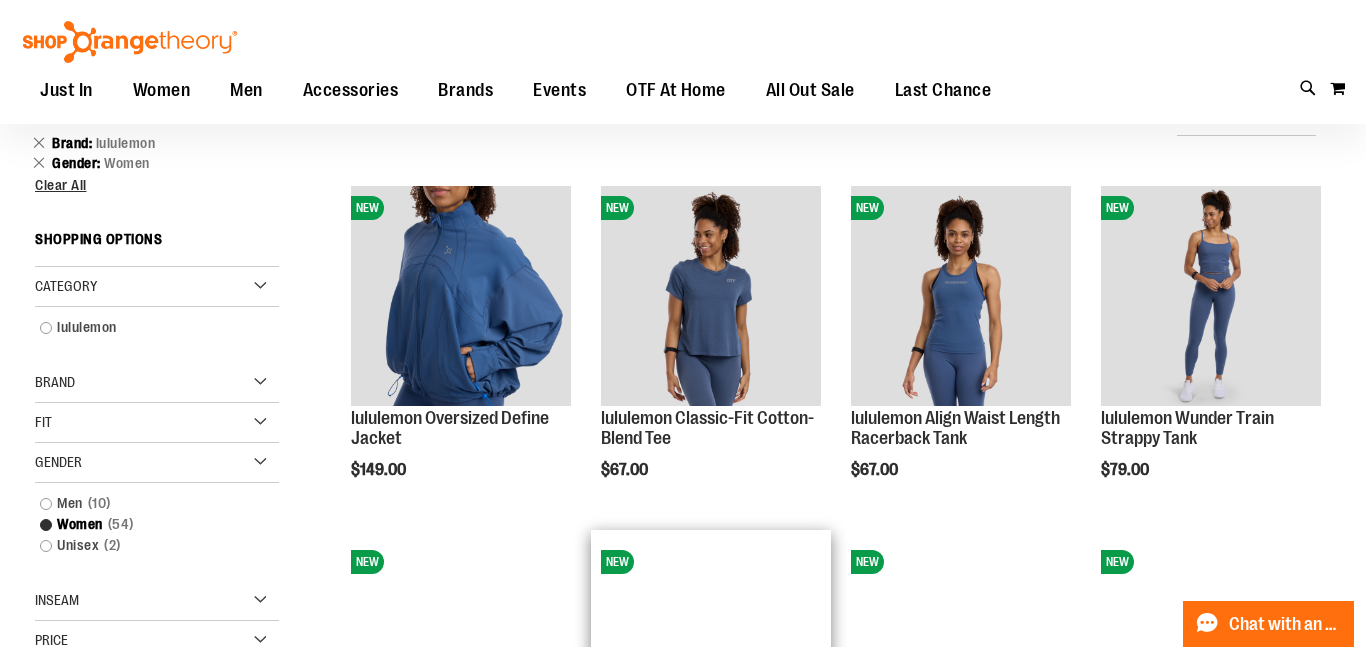scroll, scrollTop: 304, scrollLeft: 0, axis: vertical 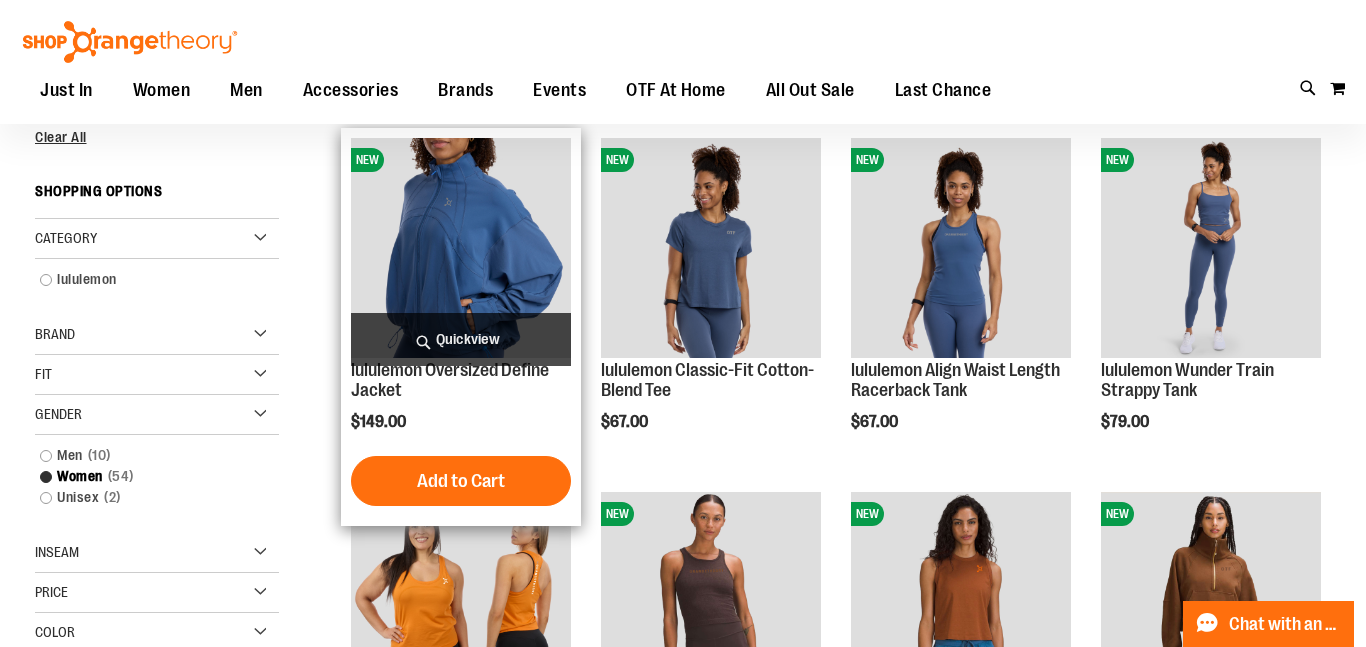 click on "lululemon Oversized Define Jacket
$149.00
Quickview
Add to Cart
In stock" at bounding box center [461, 327] 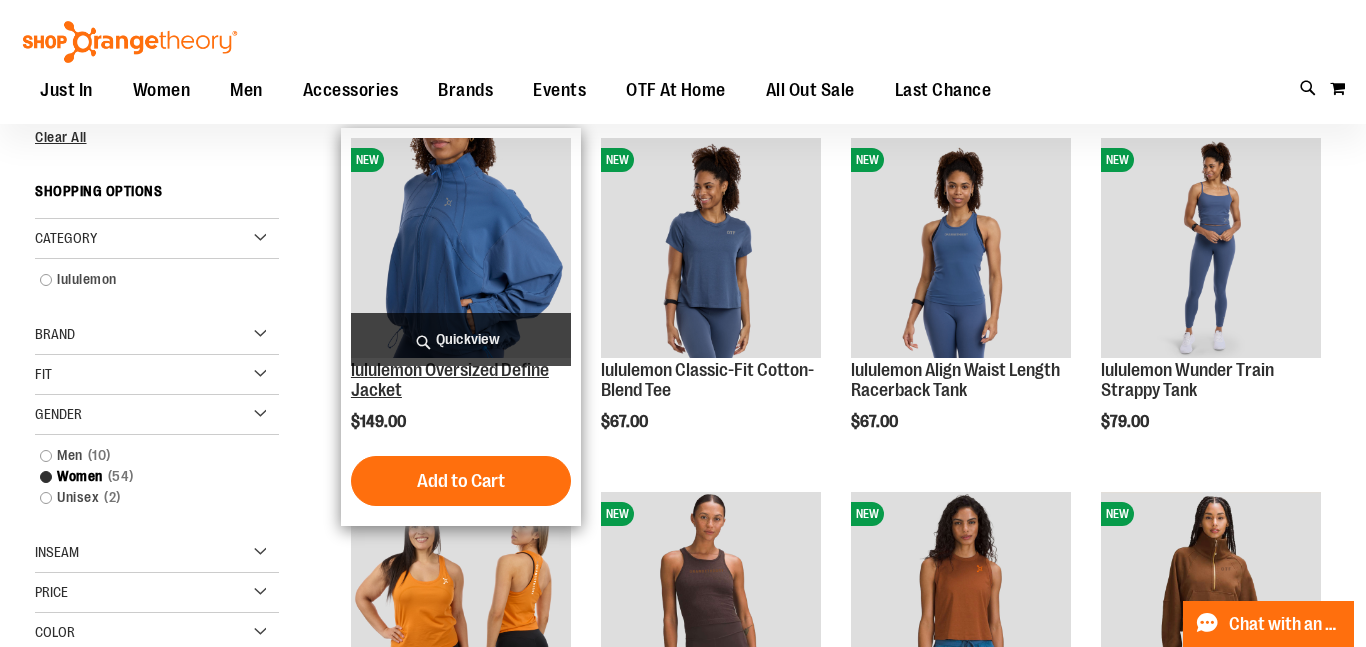 click on "lululemon Oversized Define Jacket" at bounding box center (450, 380) 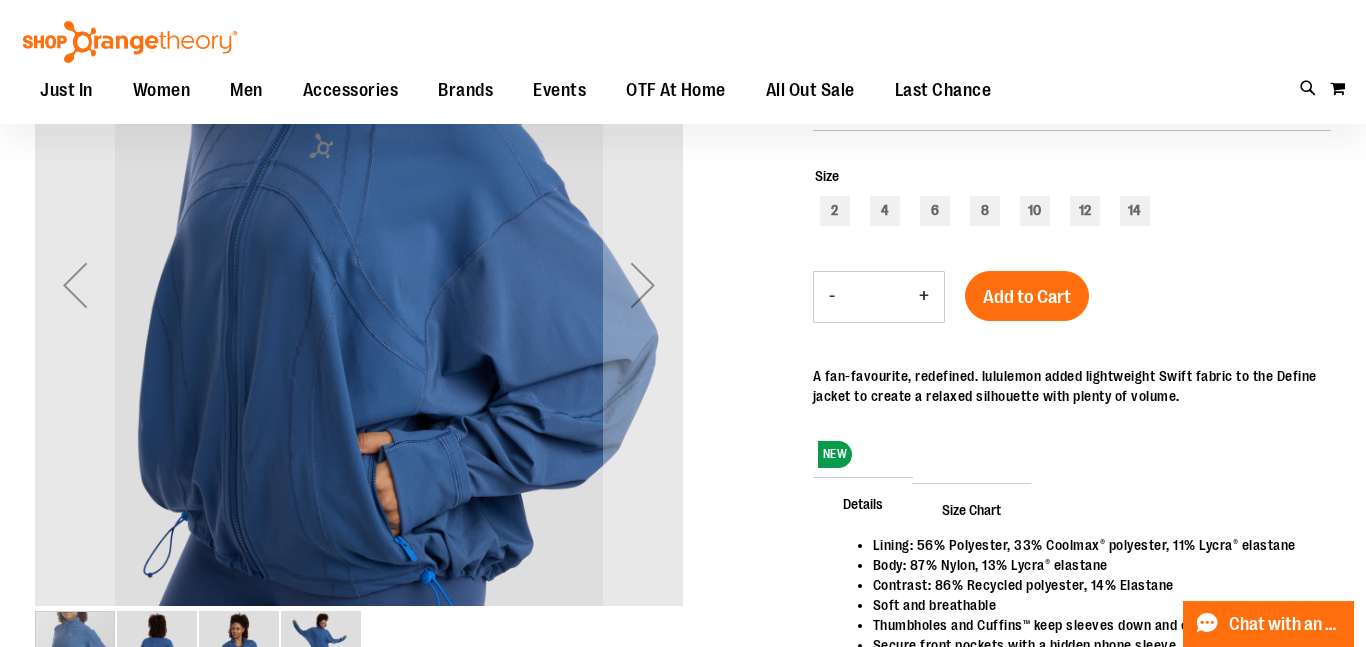 scroll, scrollTop: 113, scrollLeft: 0, axis: vertical 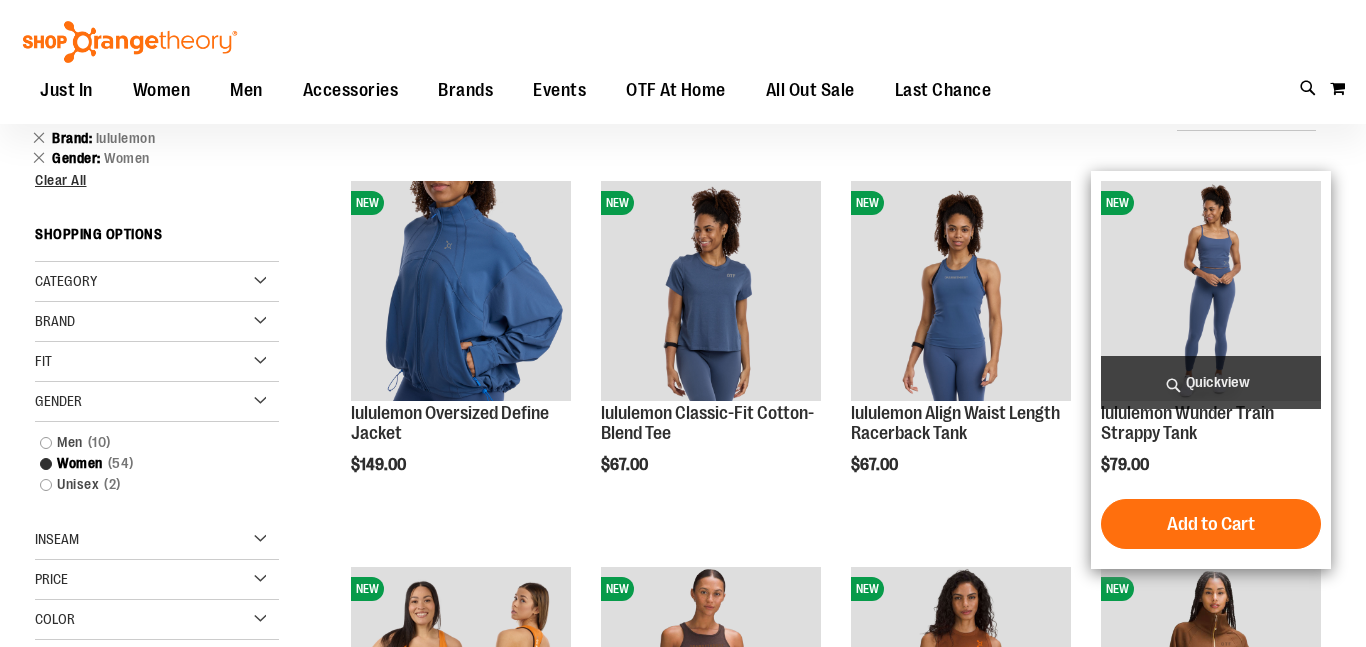 click at bounding box center (1211, 291) 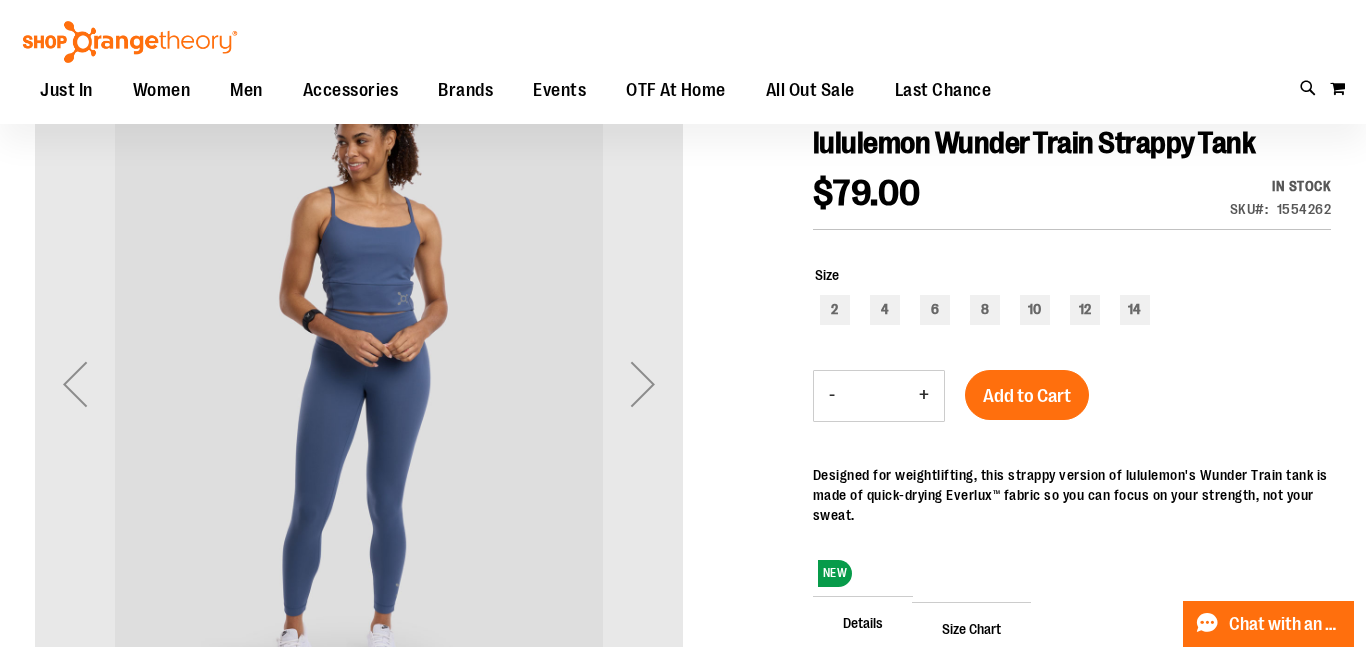 scroll, scrollTop: 324, scrollLeft: 0, axis: vertical 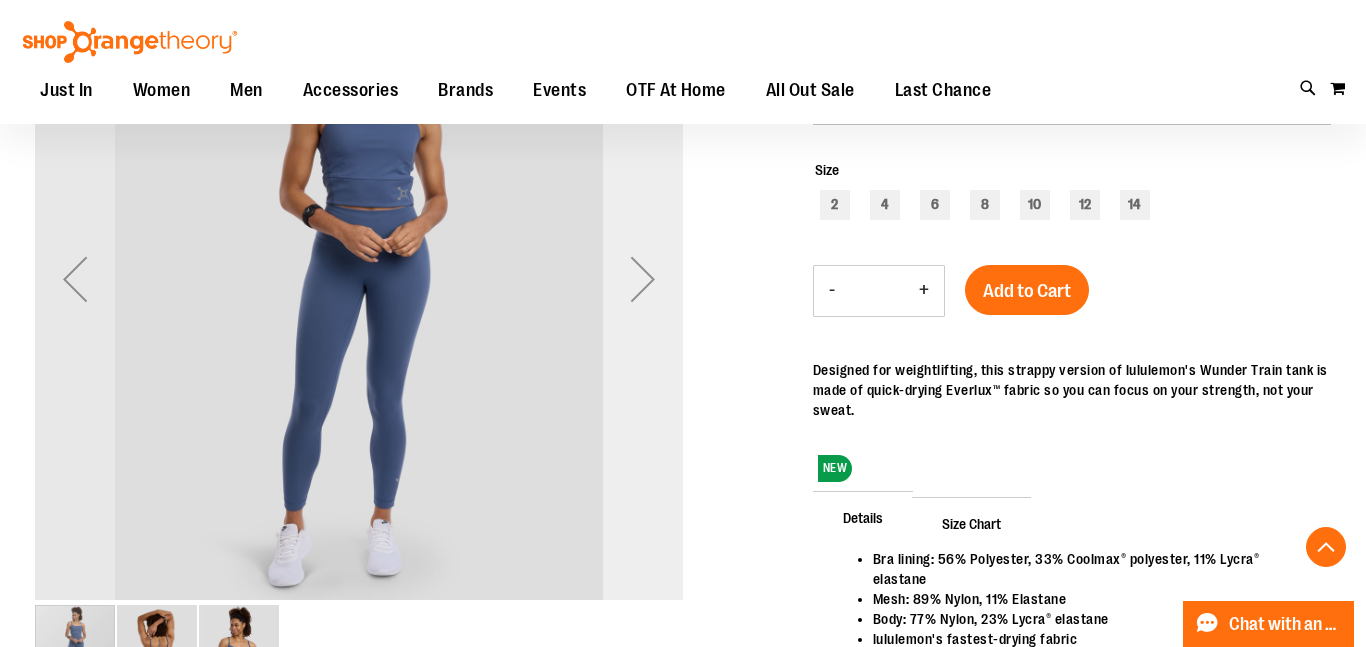 click at bounding box center (643, 279) 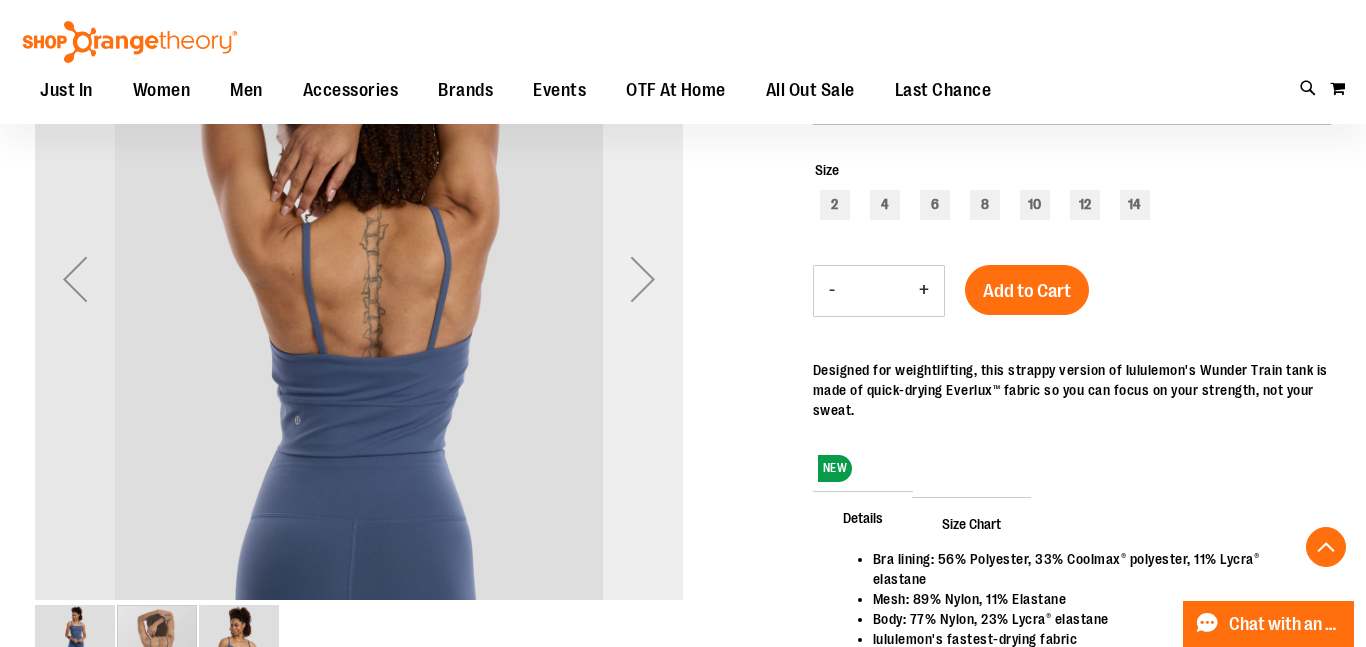 click at bounding box center [643, 279] 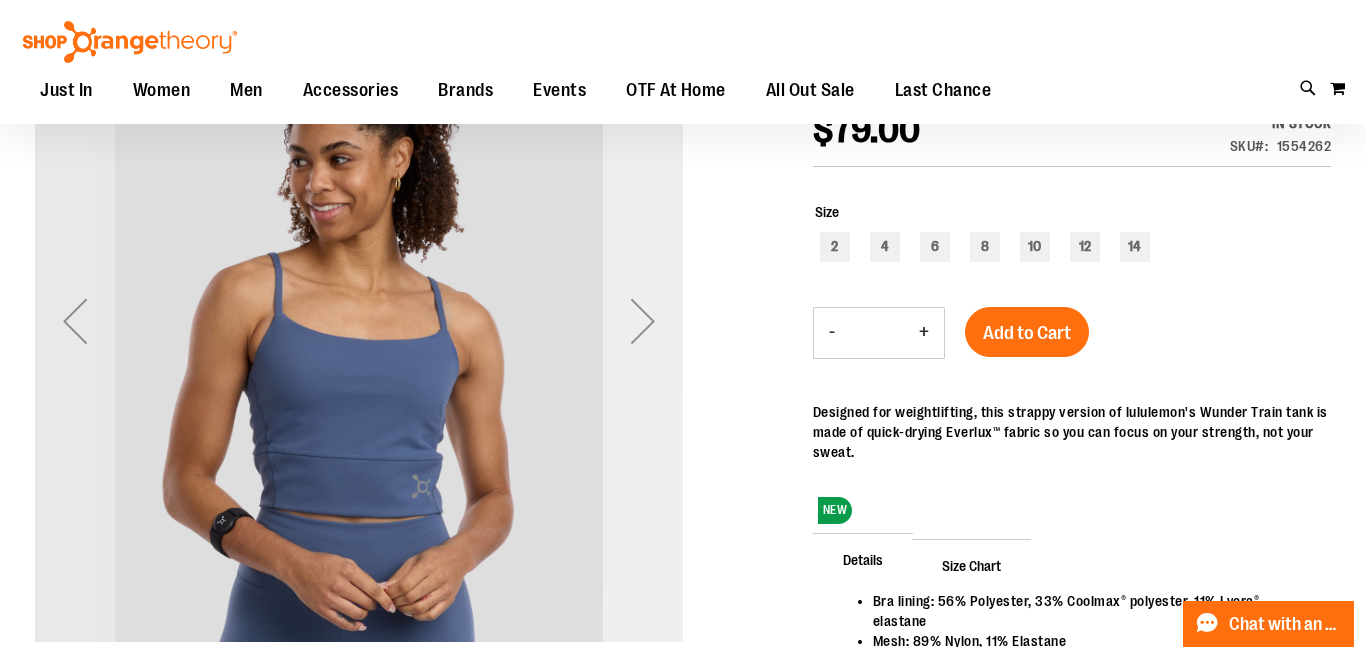 scroll, scrollTop: 288, scrollLeft: 0, axis: vertical 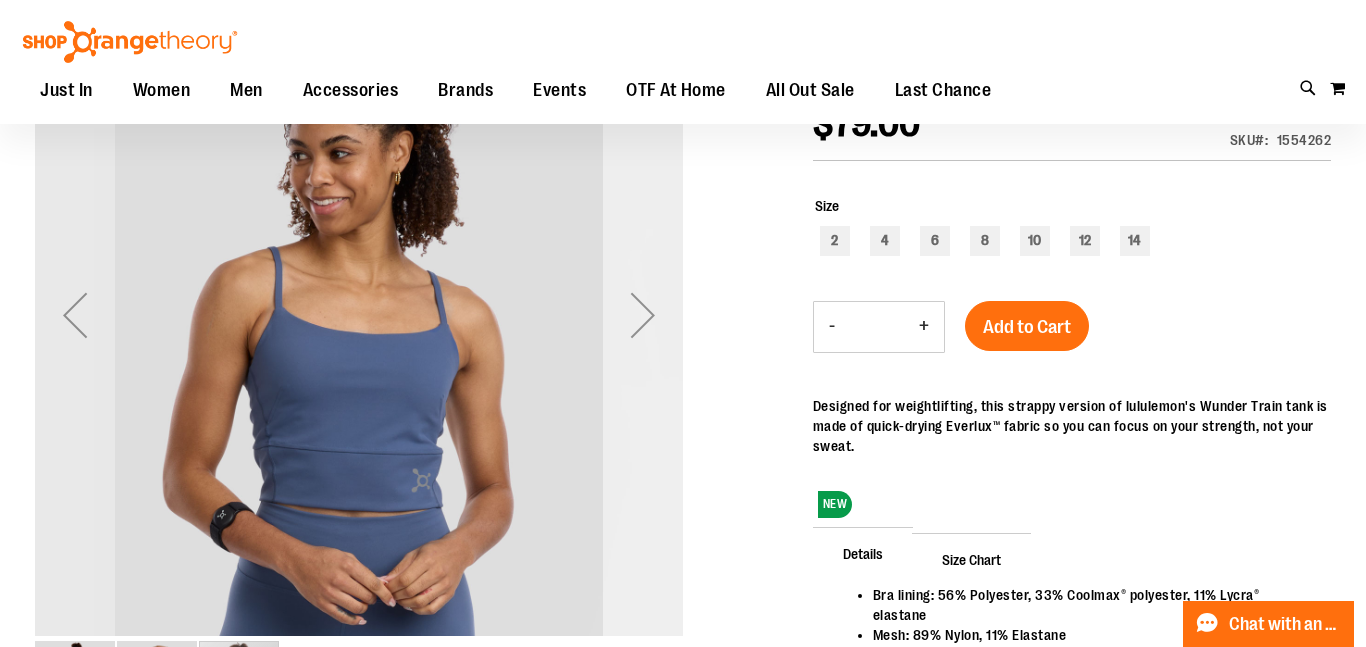 click at bounding box center [643, 315] 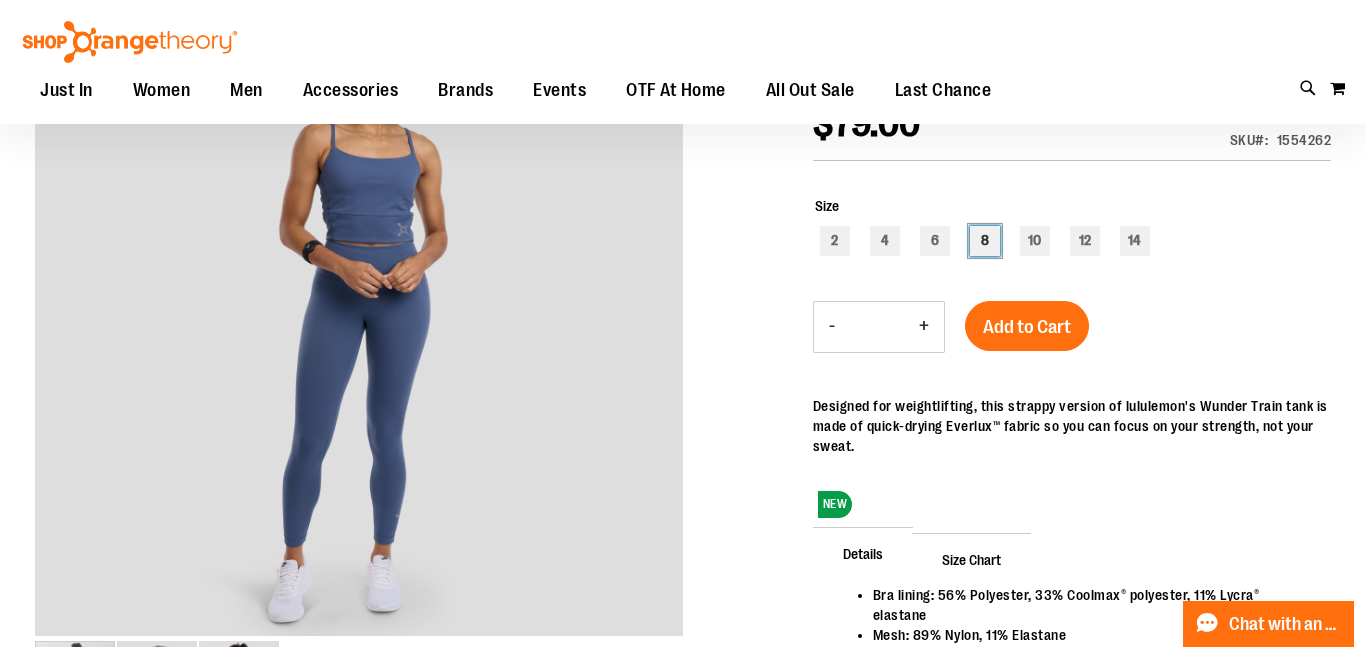 click on "8" at bounding box center (985, 241) 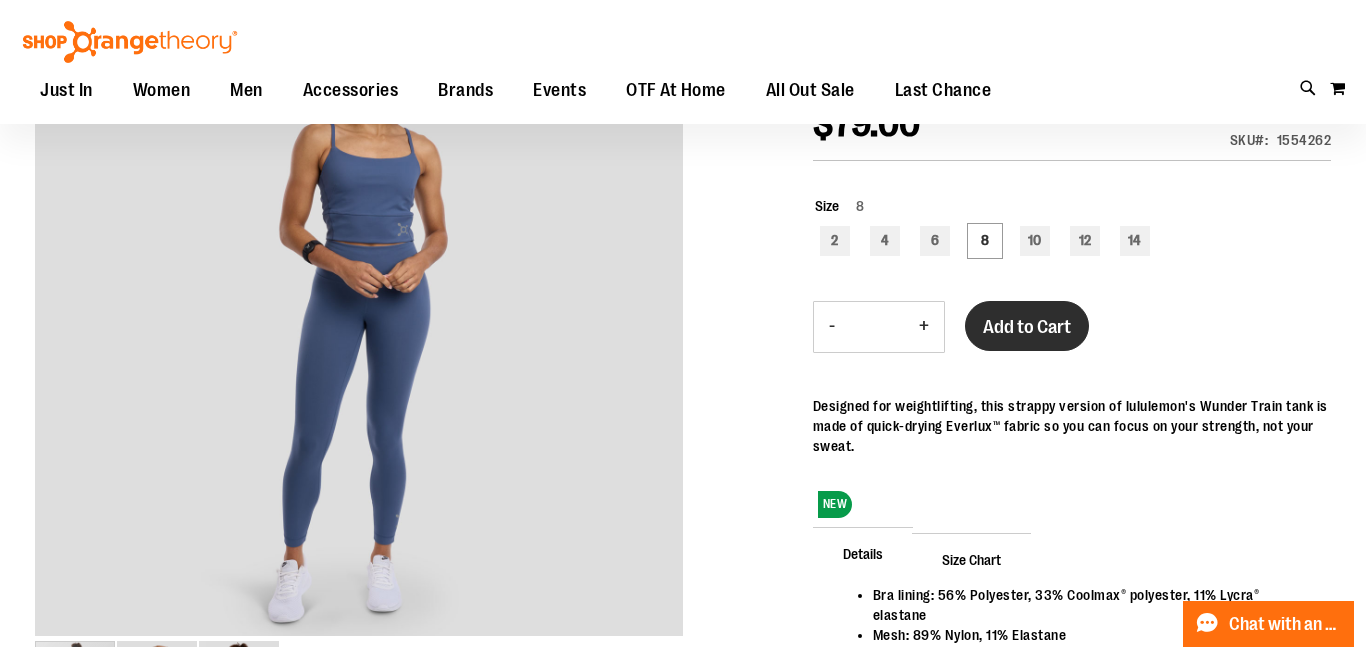 click on "Add to Cart" at bounding box center [1027, 327] 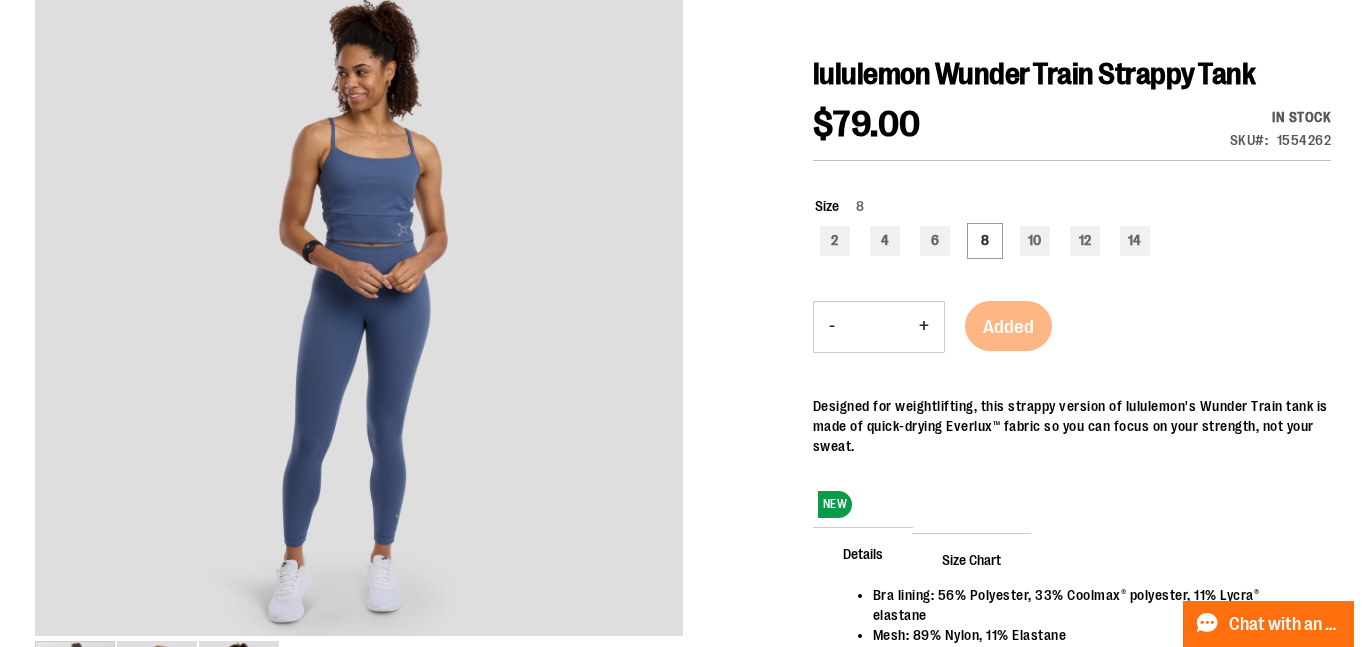 scroll, scrollTop: 0, scrollLeft: 0, axis: both 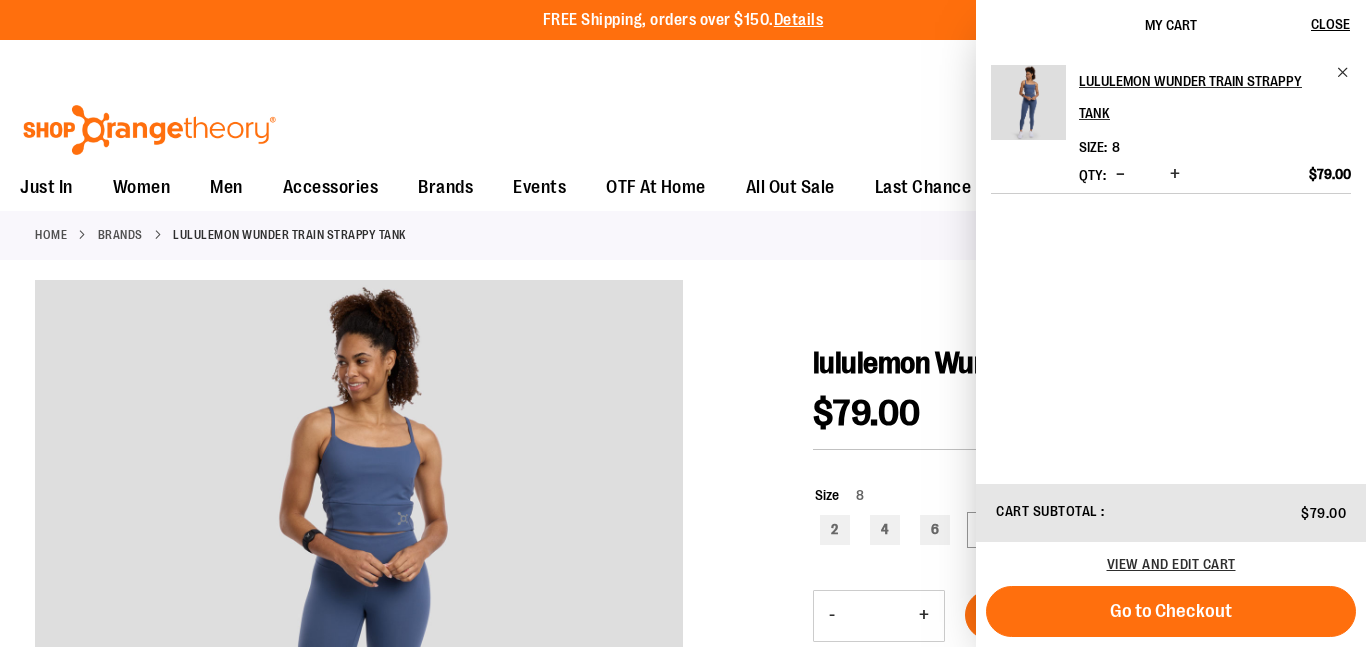 click on "Toggle Nav
Search
Popular Suggestions
Advanced Search" at bounding box center [683, 124] 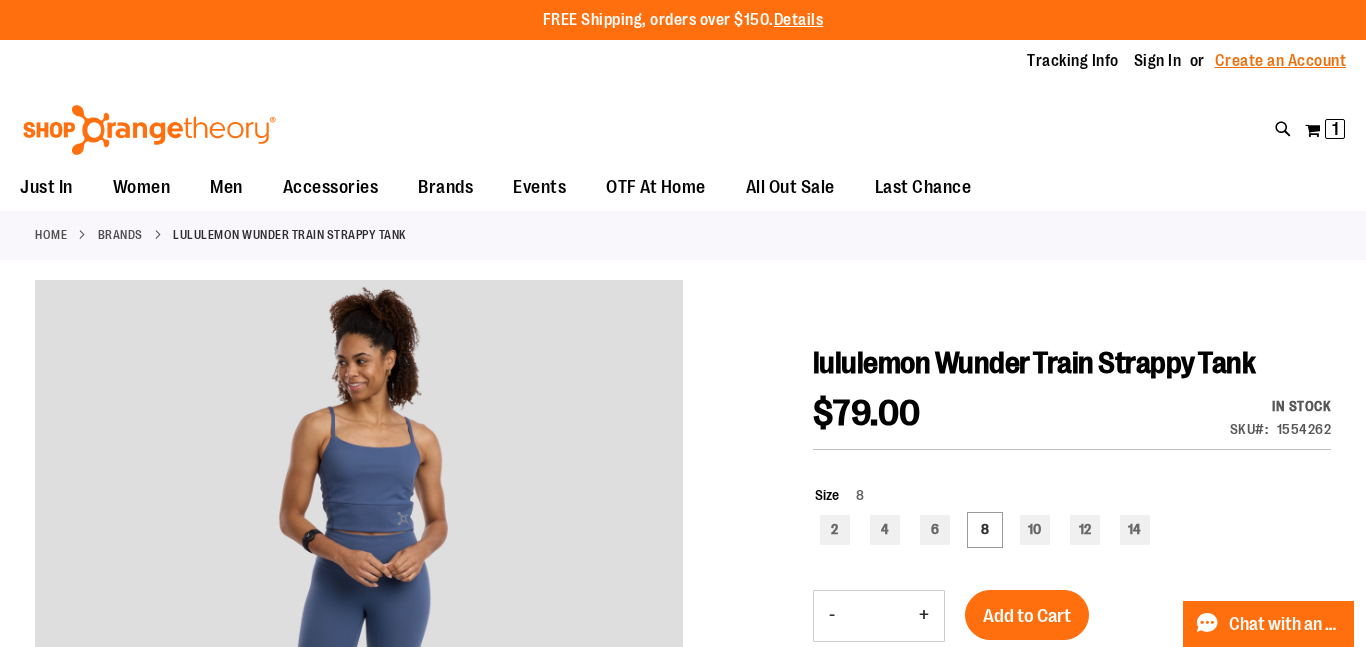 click on "Create an Account" at bounding box center [1281, 61] 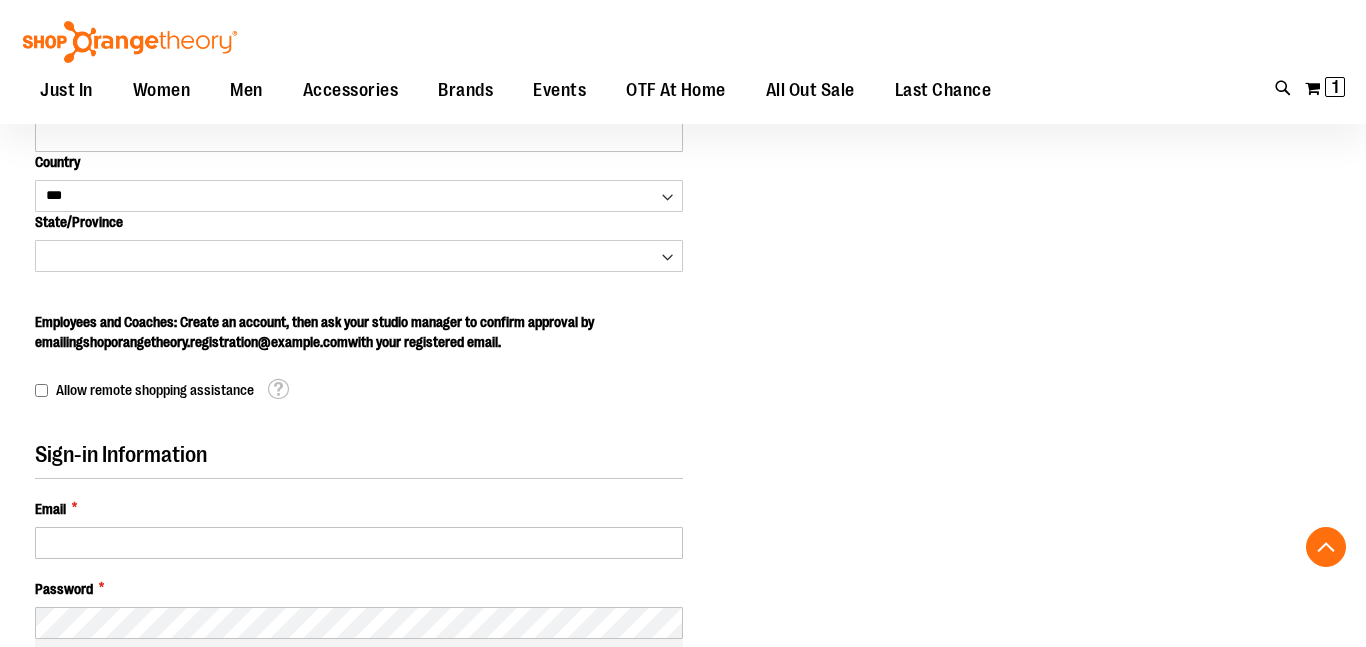select on "***" 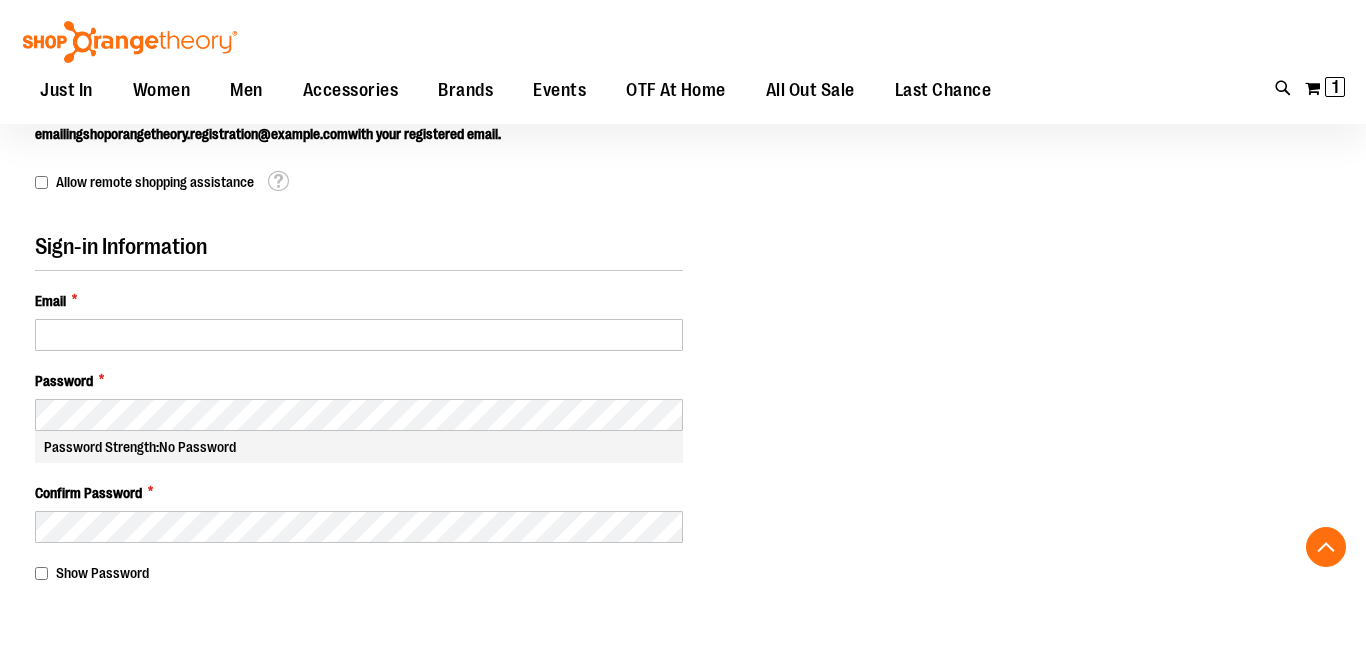 scroll, scrollTop: 0, scrollLeft: 0, axis: both 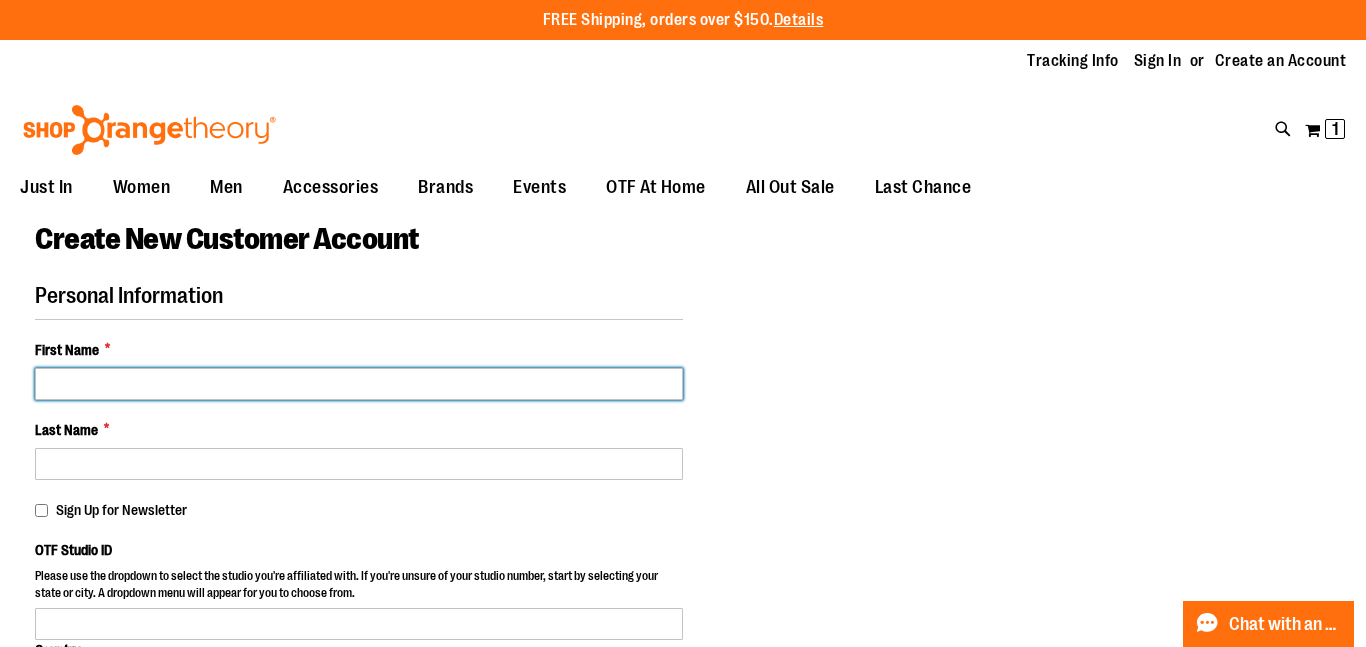 click on "First Name *" at bounding box center (359, 384) 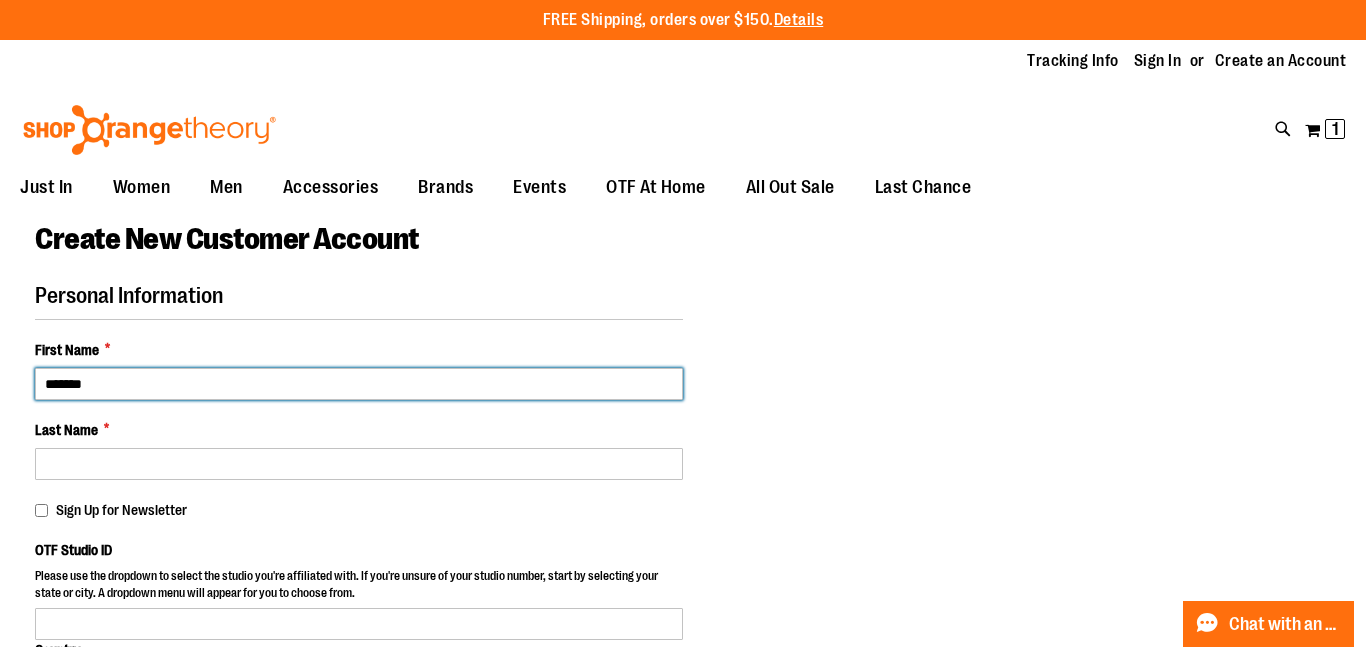 type on "*******" 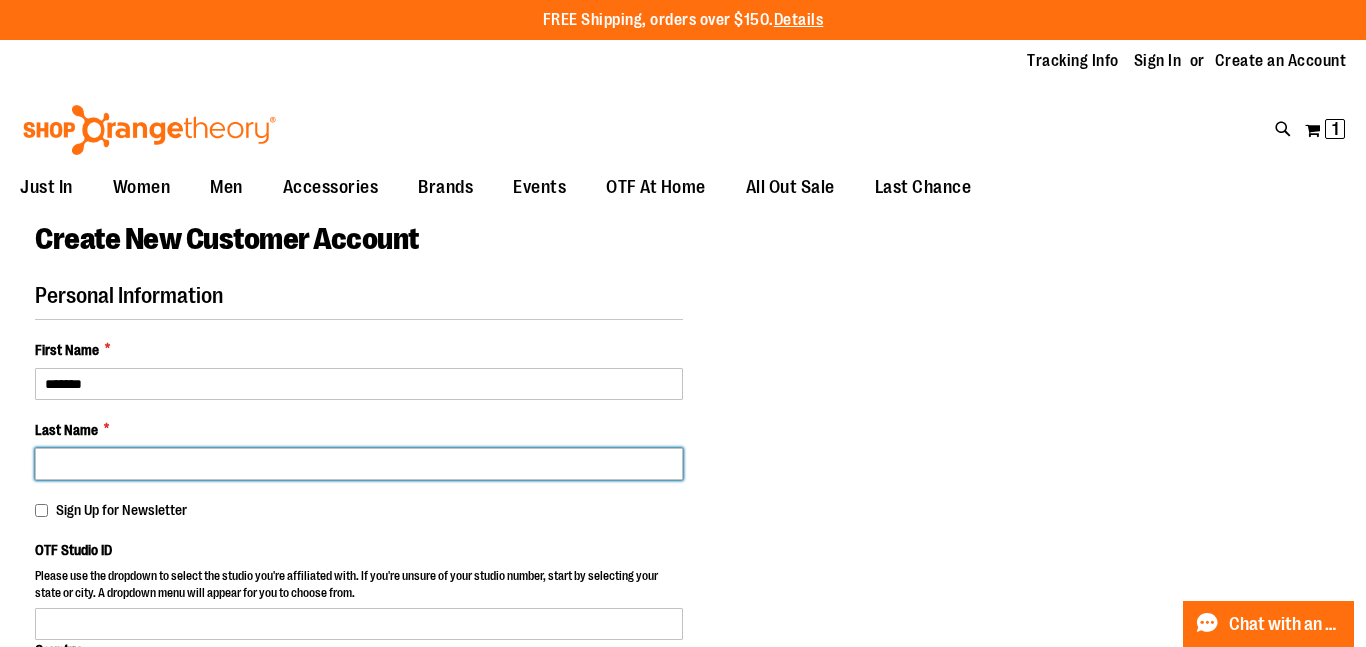 click on "Last Name *" at bounding box center (359, 464) 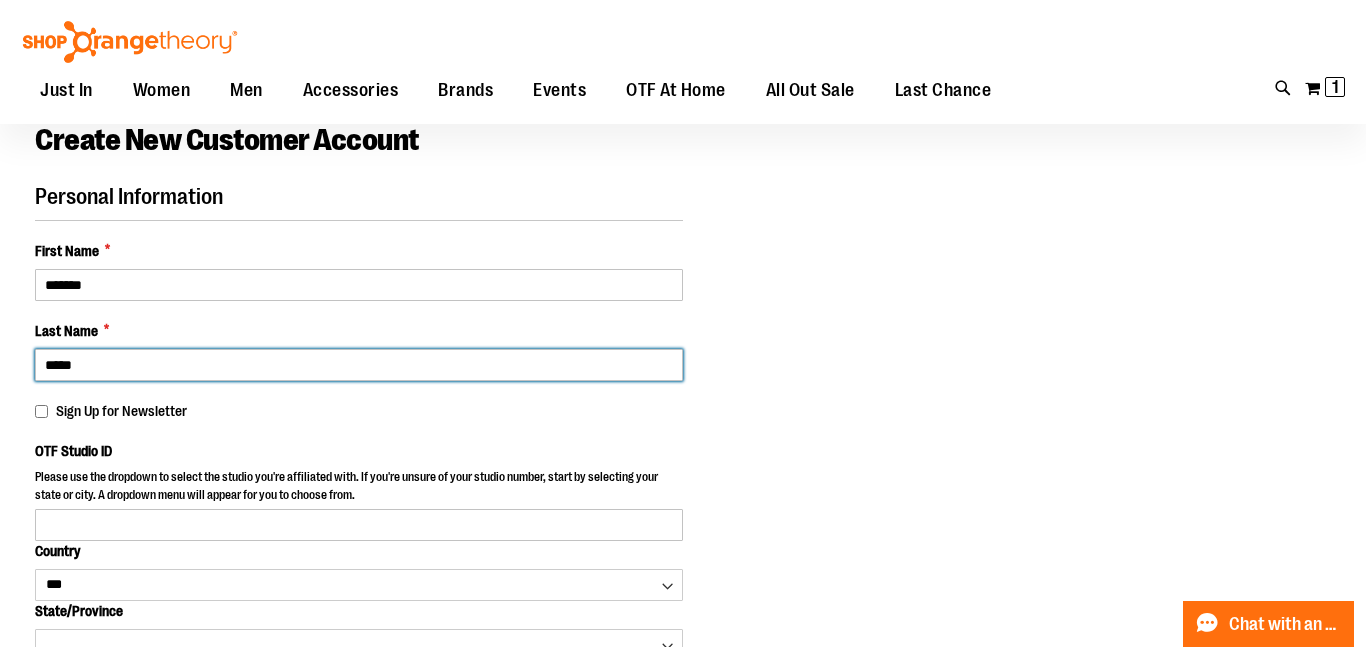 scroll, scrollTop: 105, scrollLeft: 0, axis: vertical 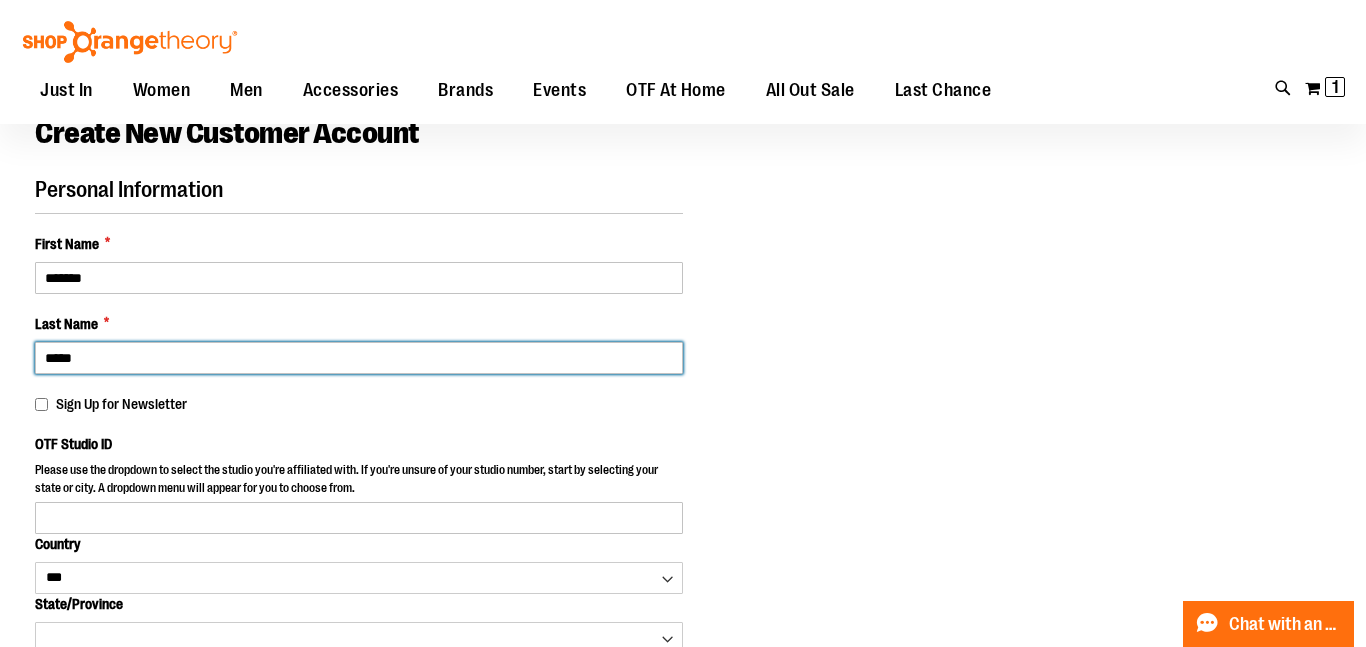 type on "*****" 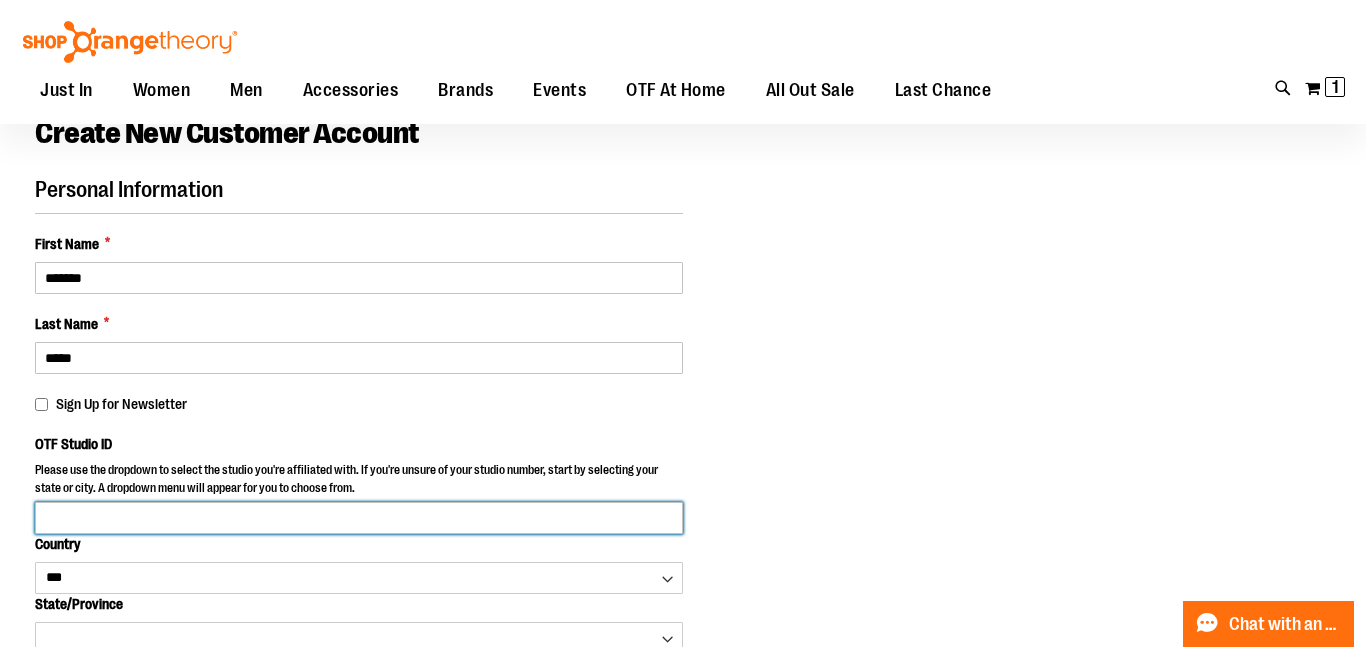 click on "OTF Studio ID" at bounding box center (359, 518) 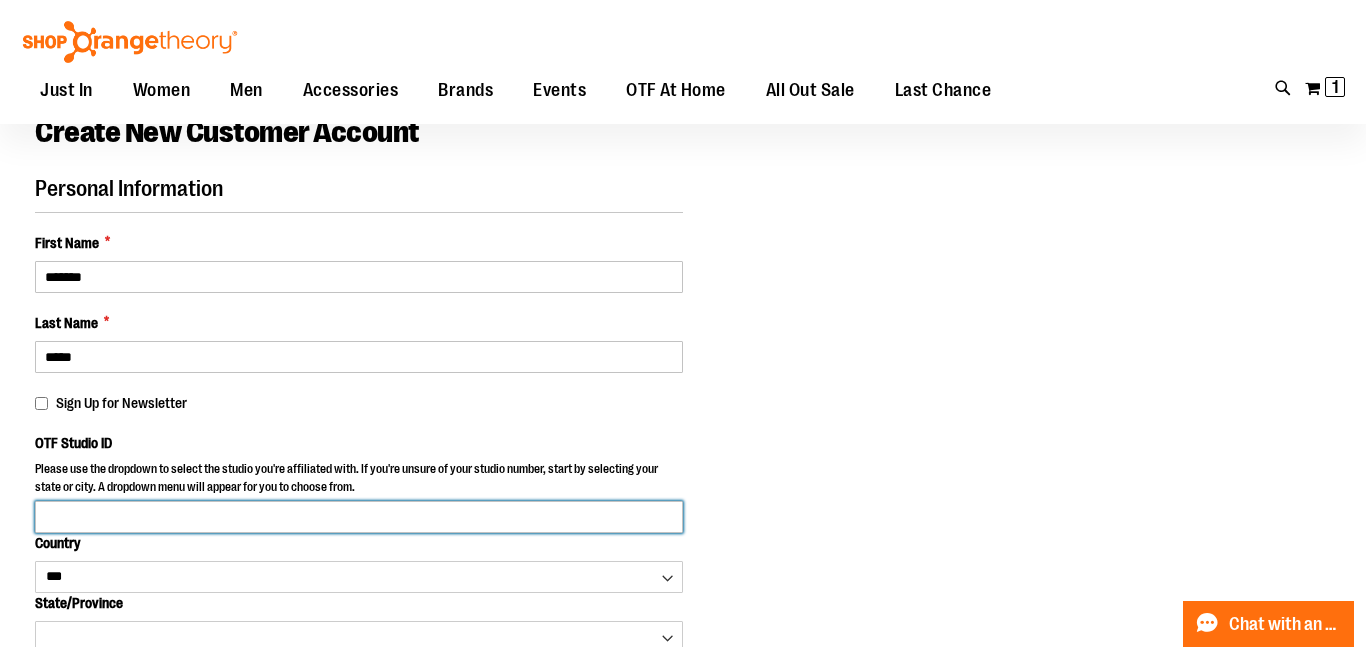 click on "OTF Studio ID" at bounding box center [359, 517] 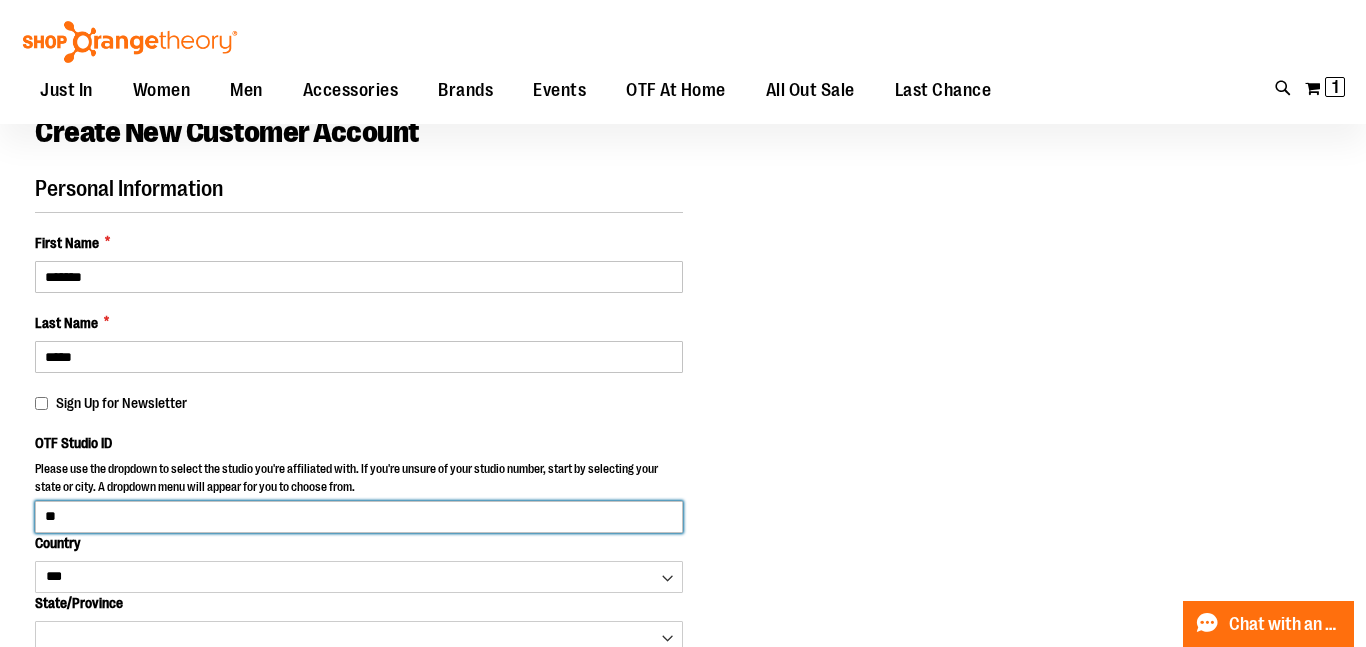 type on "*" 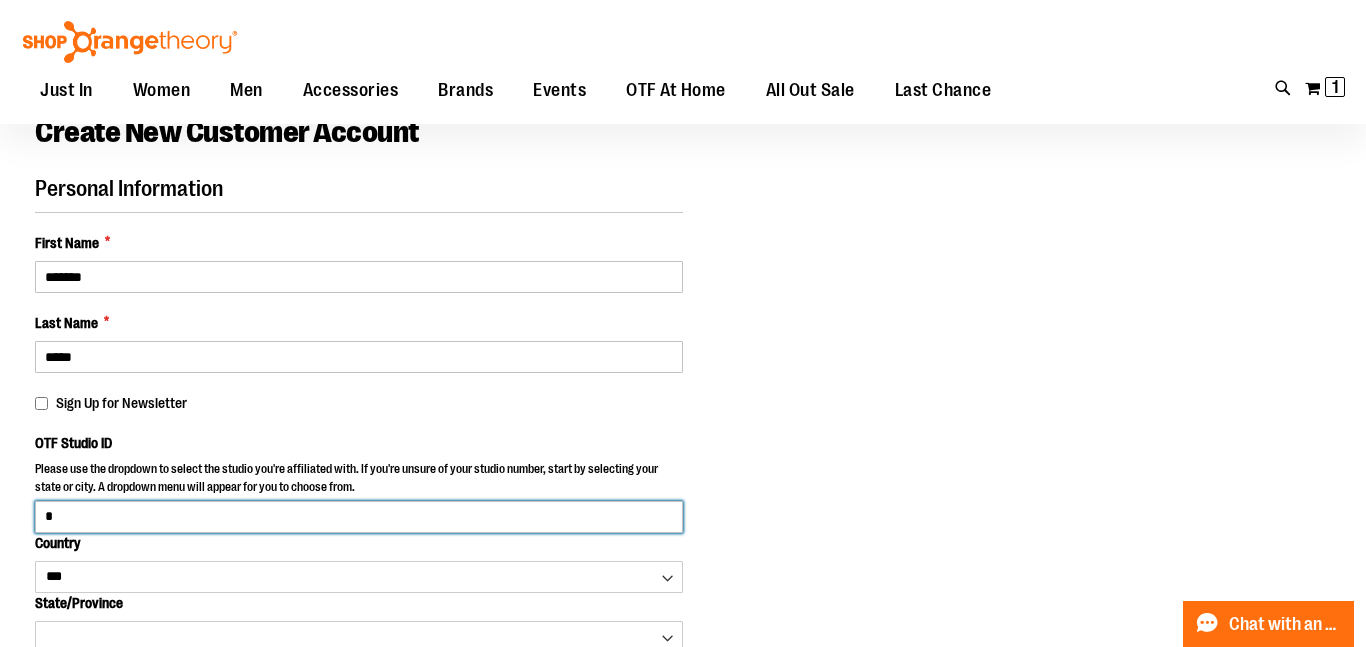 type 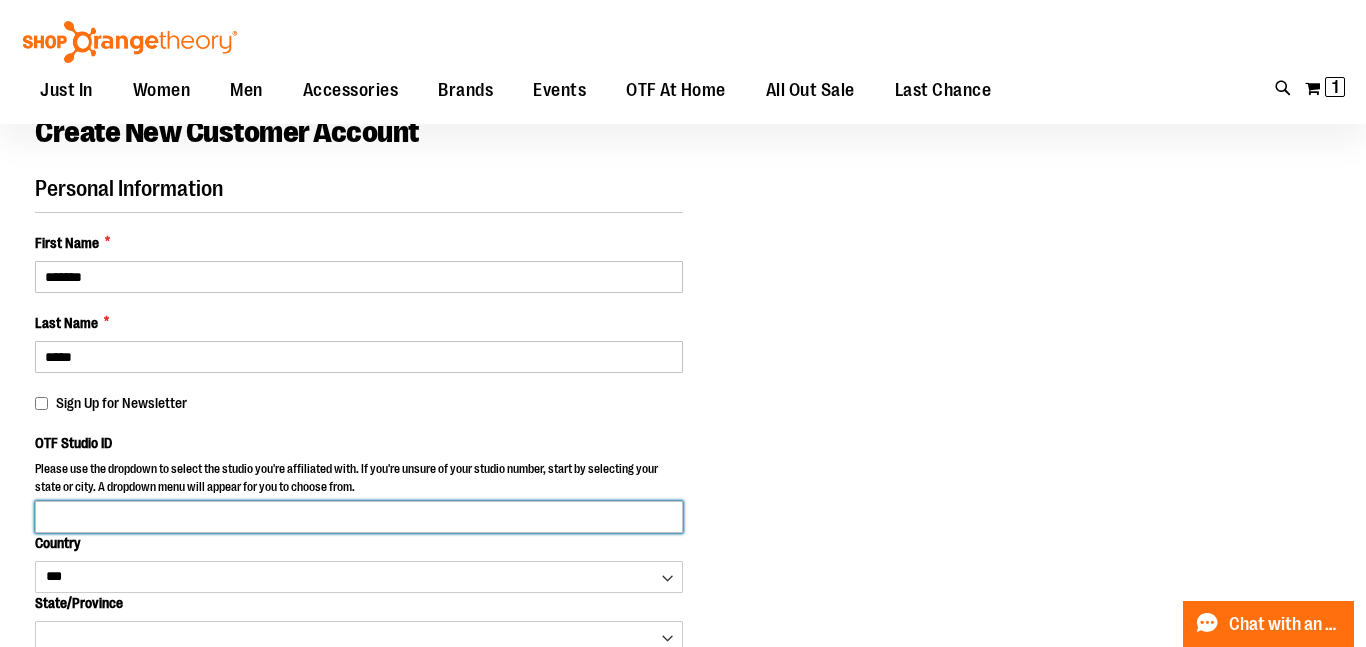 click on "OTF Studio ID" at bounding box center (359, 517) 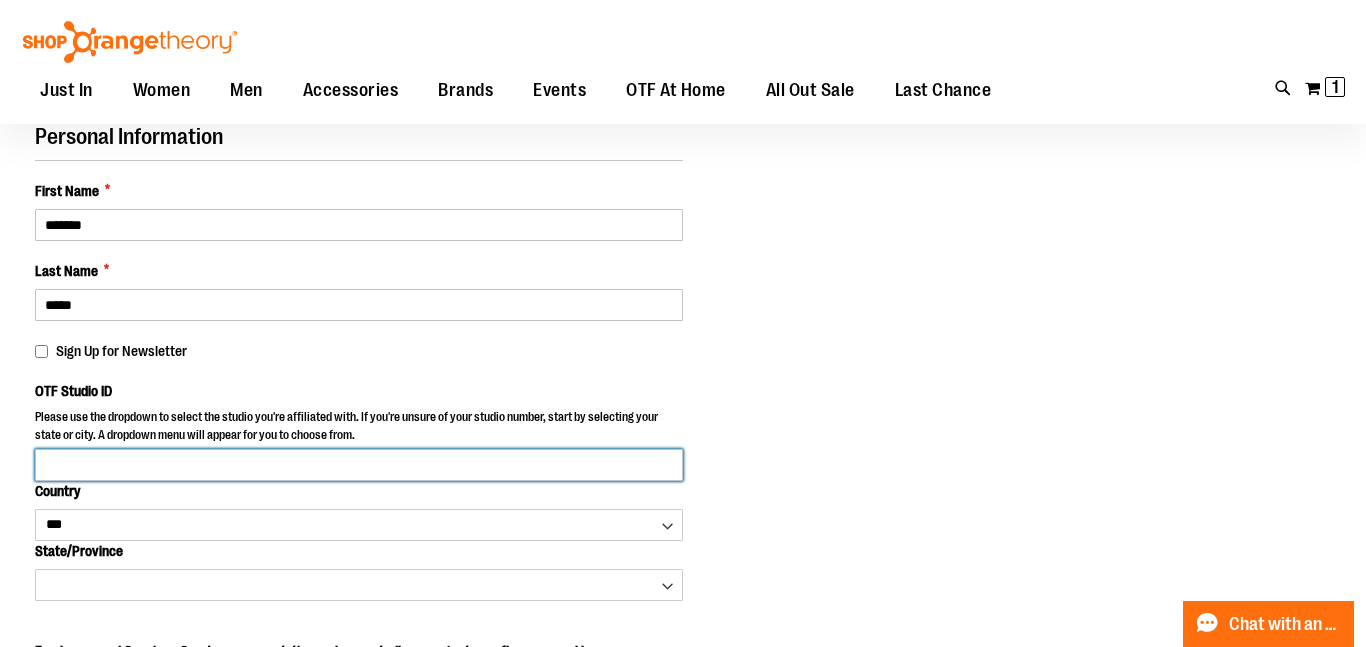 scroll, scrollTop: 164, scrollLeft: 0, axis: vertical 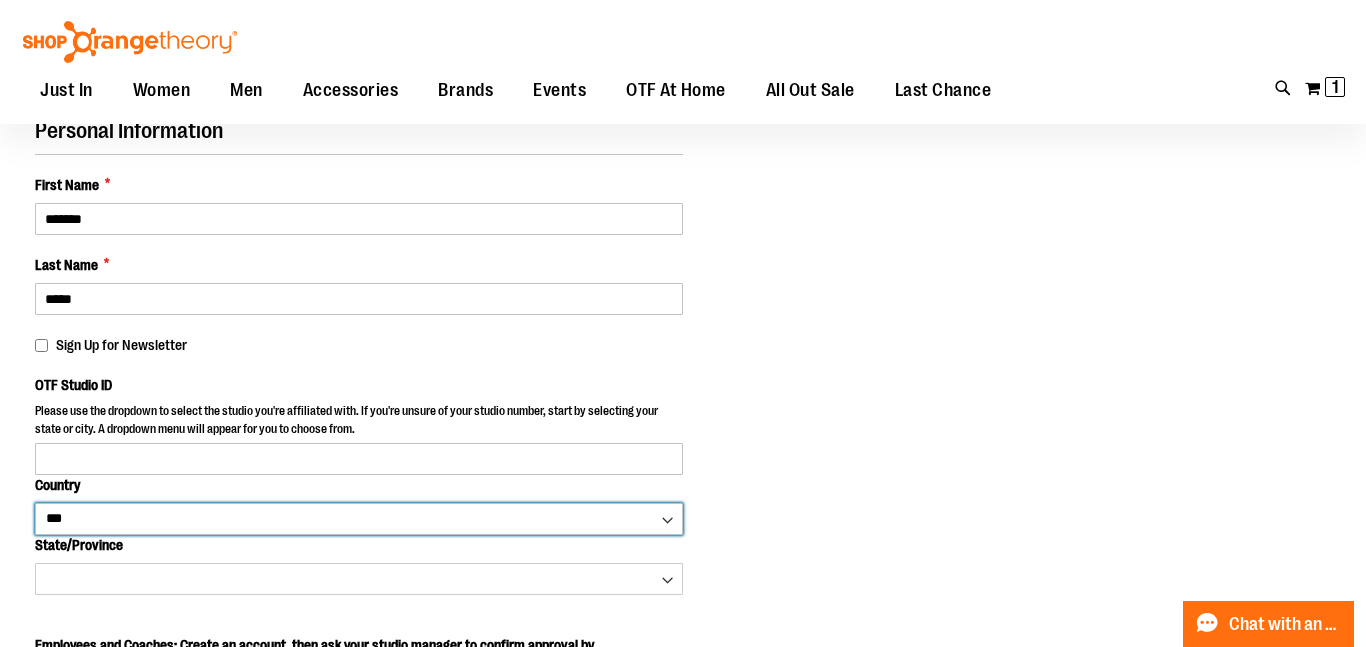 click on "***
***
*******
***
***
***
**
***
***
***
***
***
***
***
***
***
***
***
***
**
***
***
***
***" at bounding box center (359, 519) 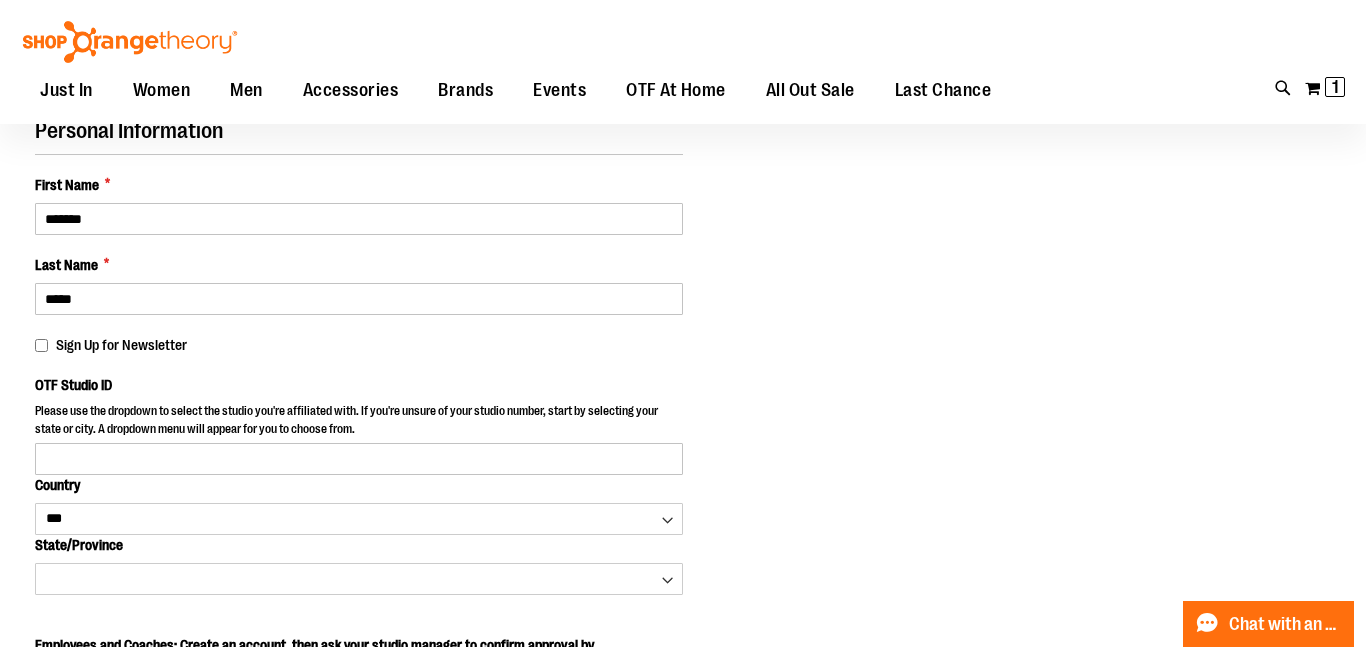 click on "OTF Studio ID
Please use the dropdown to select the studio you're affiliated with. If you're unsure of your studio number, start by selecting your state or city. A dropdown menu will appear for you to choose from.
Country
***
***
*******
***
***
***
**
***
***
***
***
***
***
***
***
***
***
***
***
**
*** *** ***" at bounding box center [359, 484] 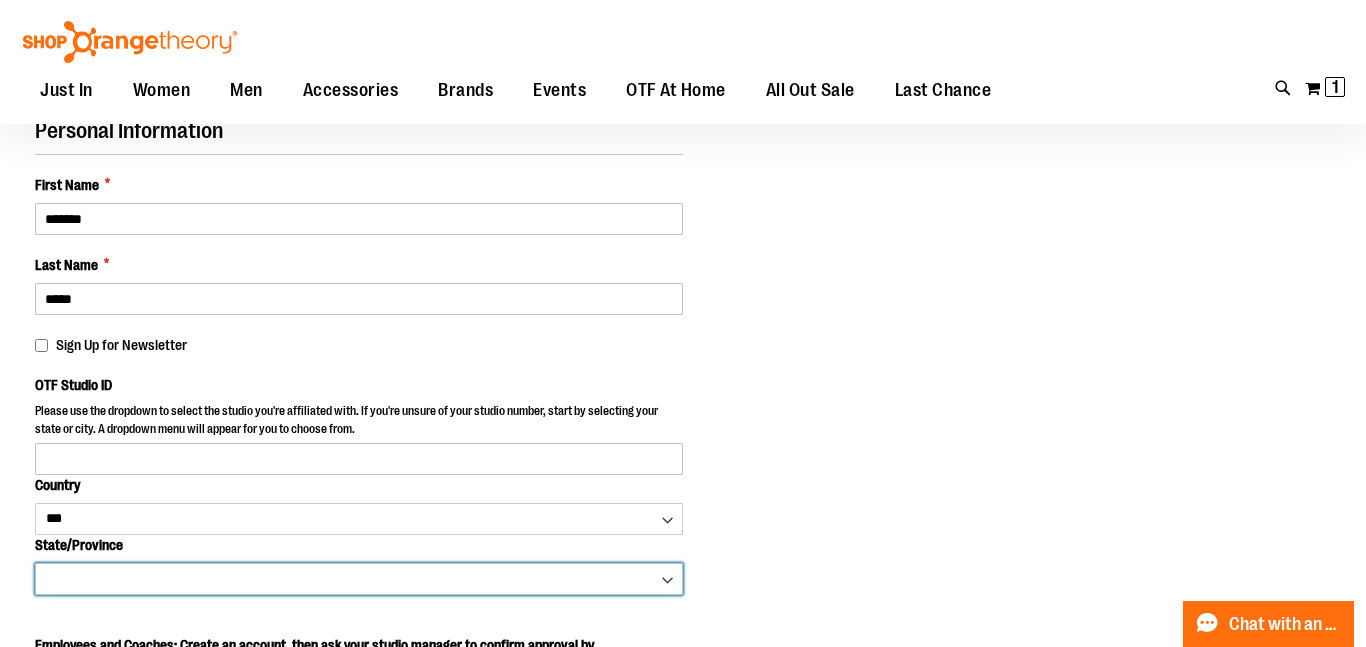 click on "**********" at bounding box center [359, 579] 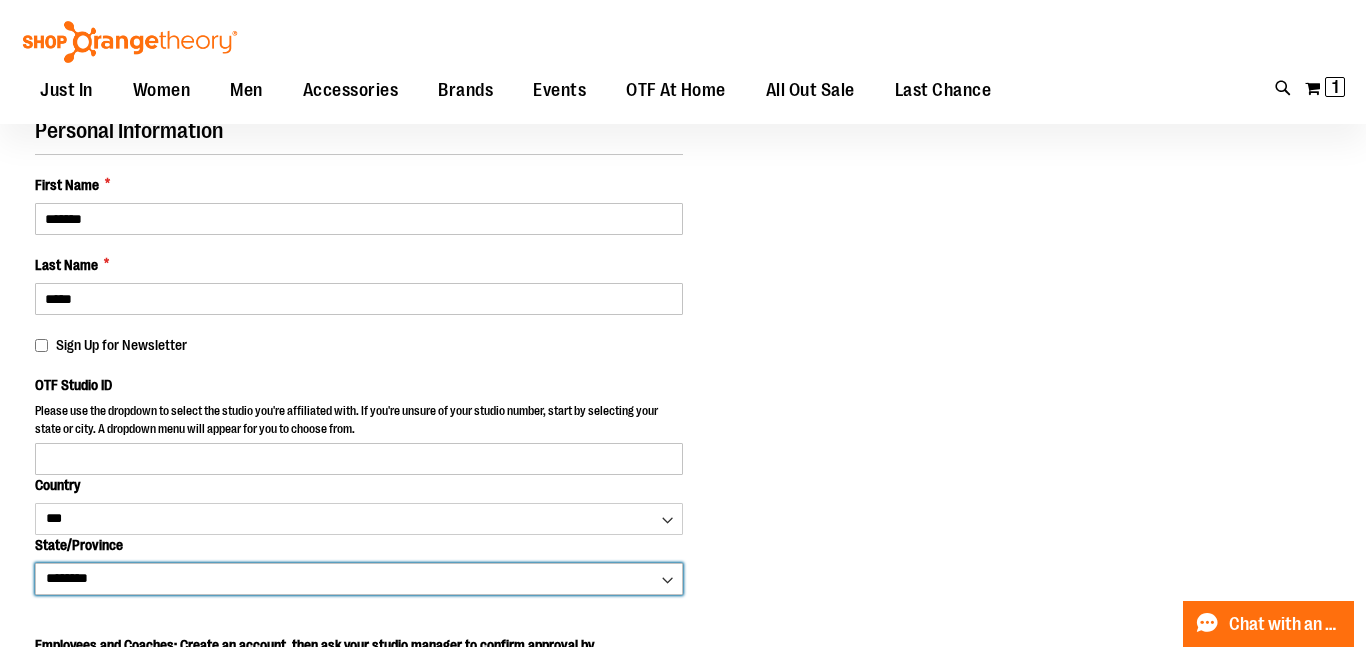 click on "**********" at bounding box center (359, 579) 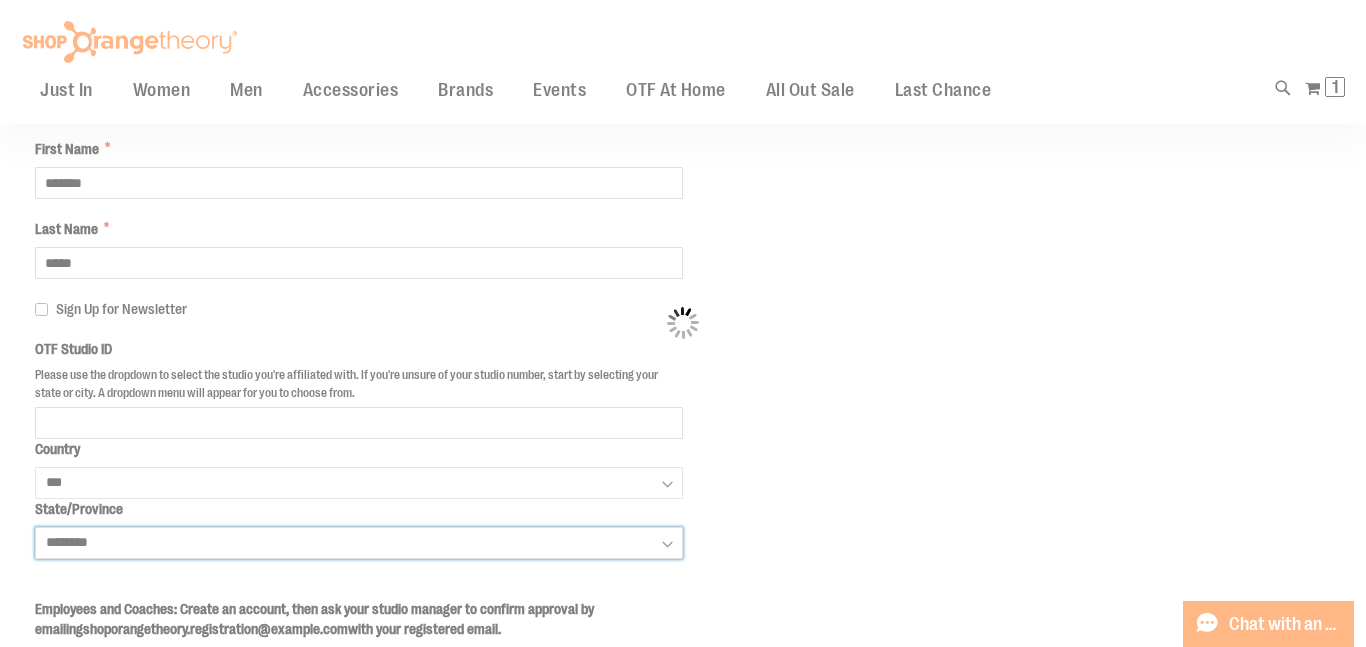 scroll, scrollTop: 205, scrollLeft: 0, axis: vertical 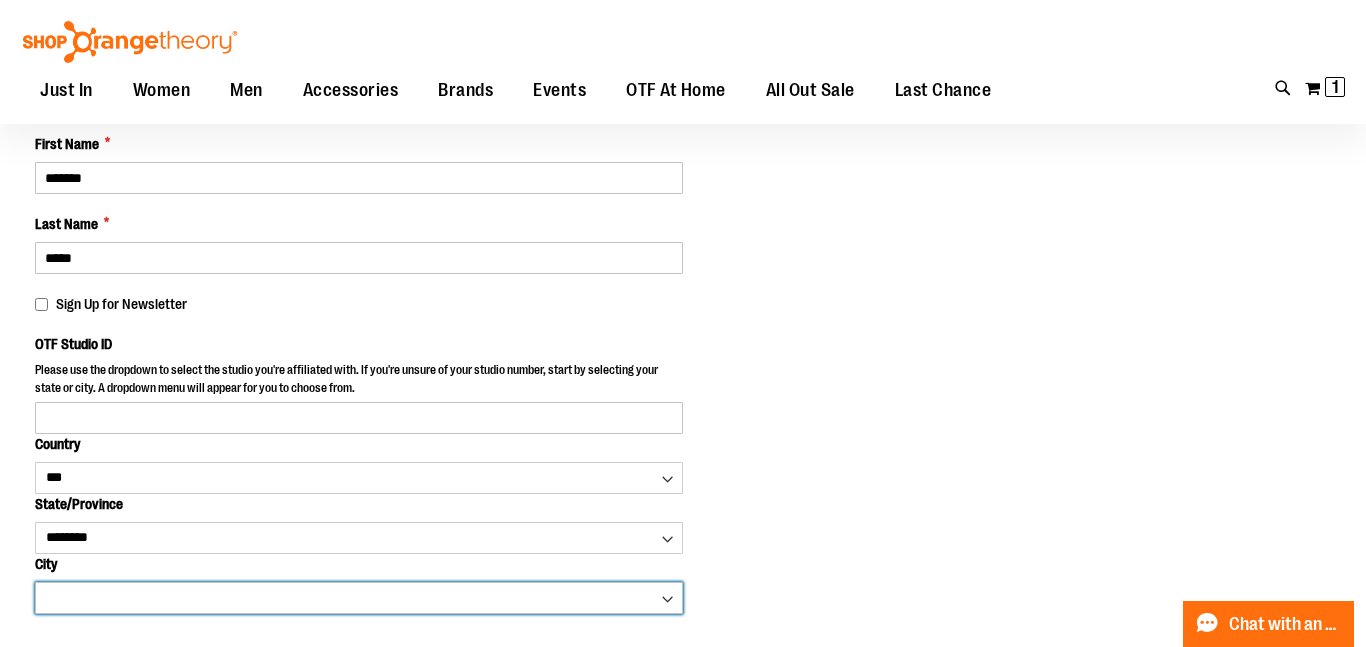 click on "**********" at bounding box center (359, 598) 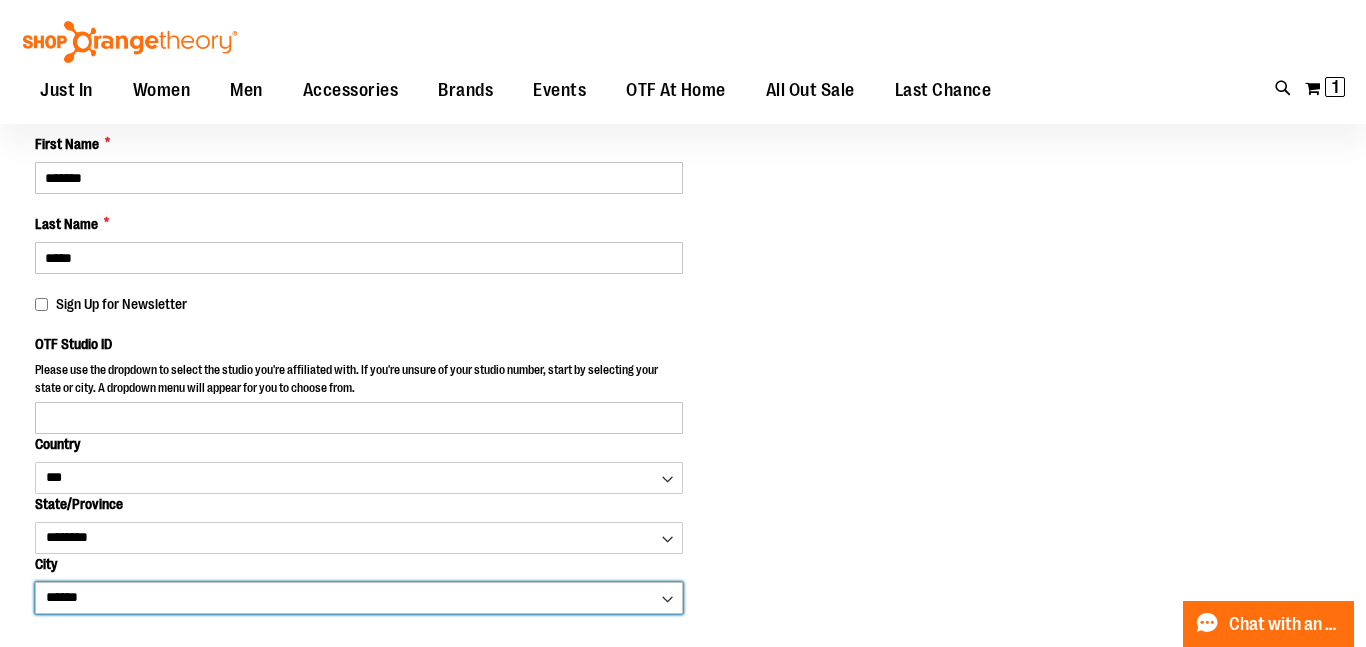 click on "**********" at bounding box center [359, 598] 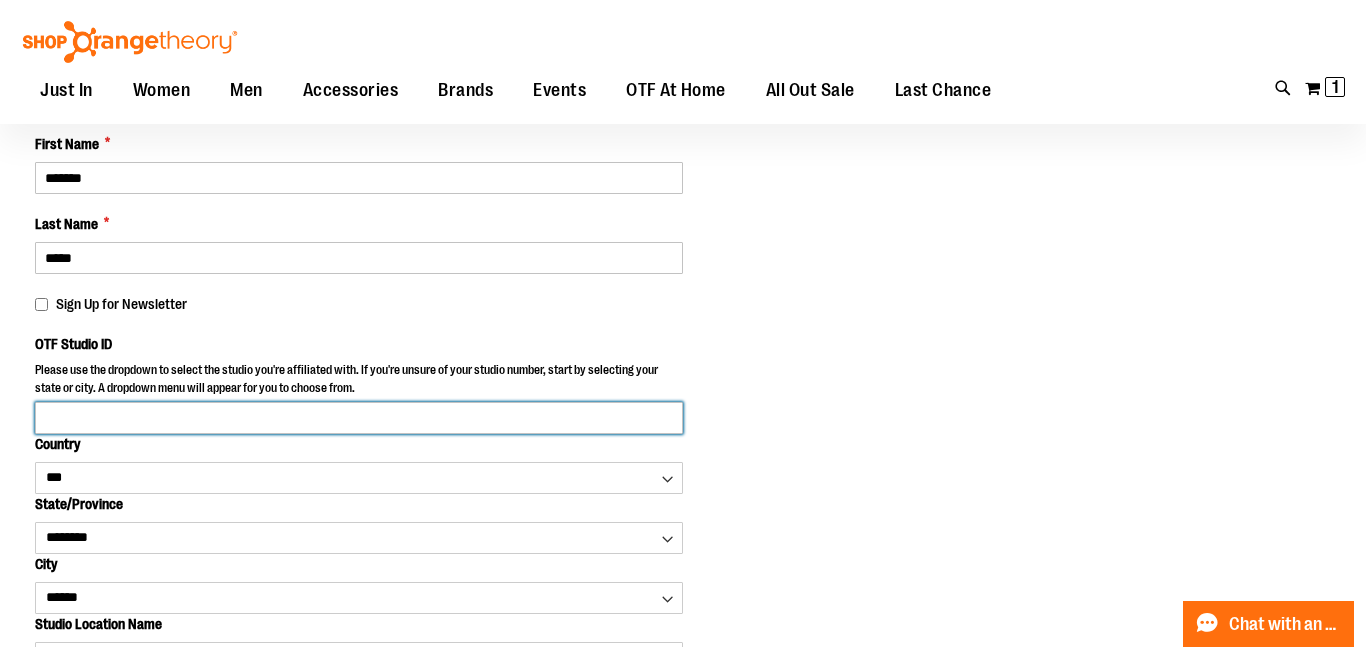 click on "OTF Studio ID" at bounding box center (359, 418) 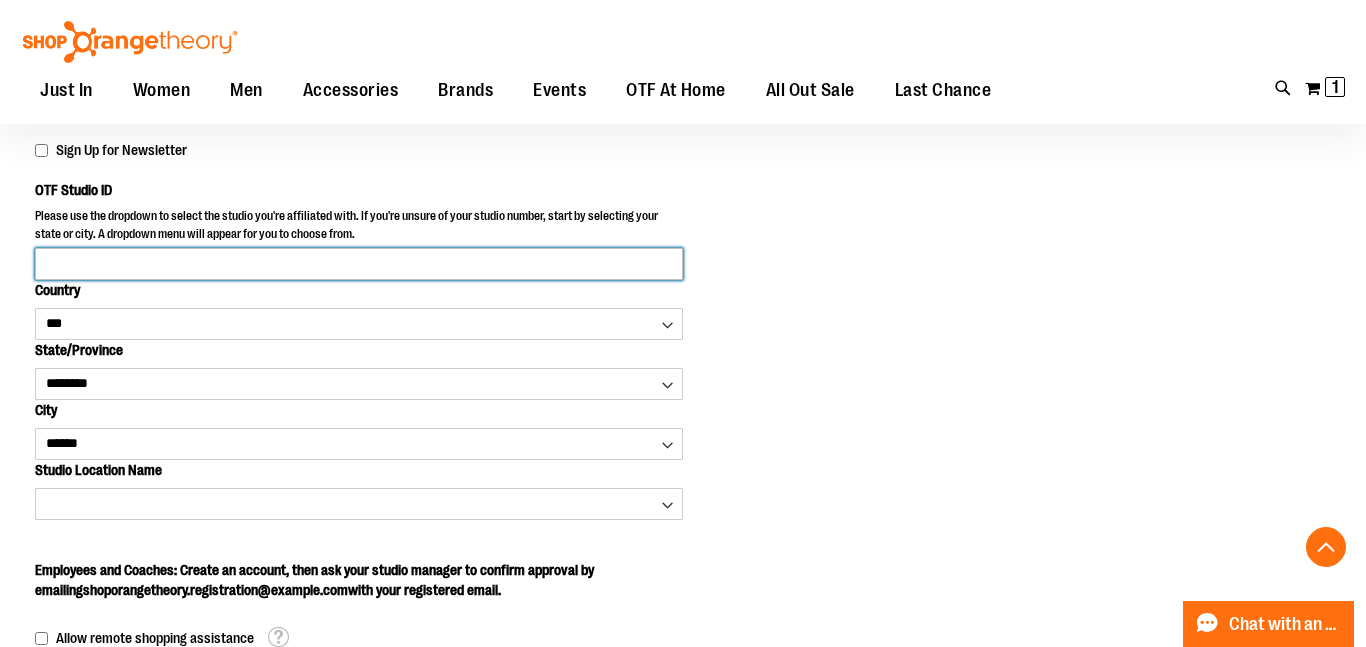 scroll, scrollTop: 360, scrollLeft: 0, axis: vertical 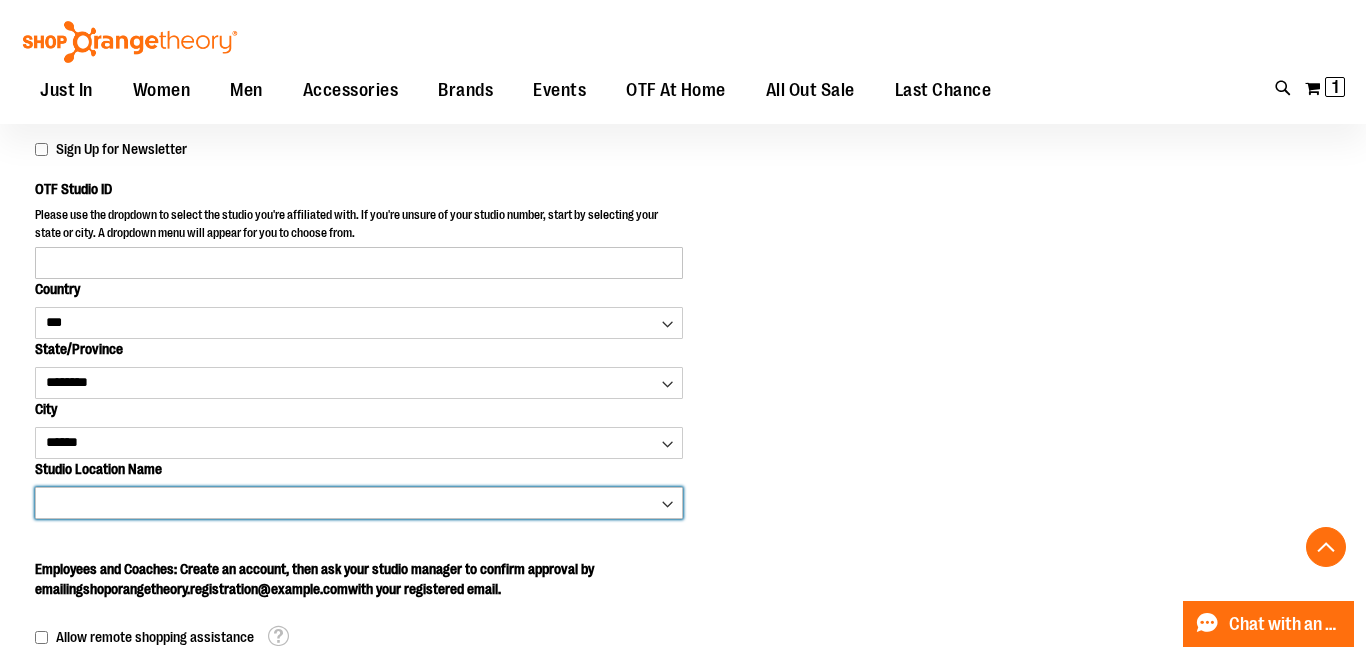 click on "**********" at bounding box center (359, 503) 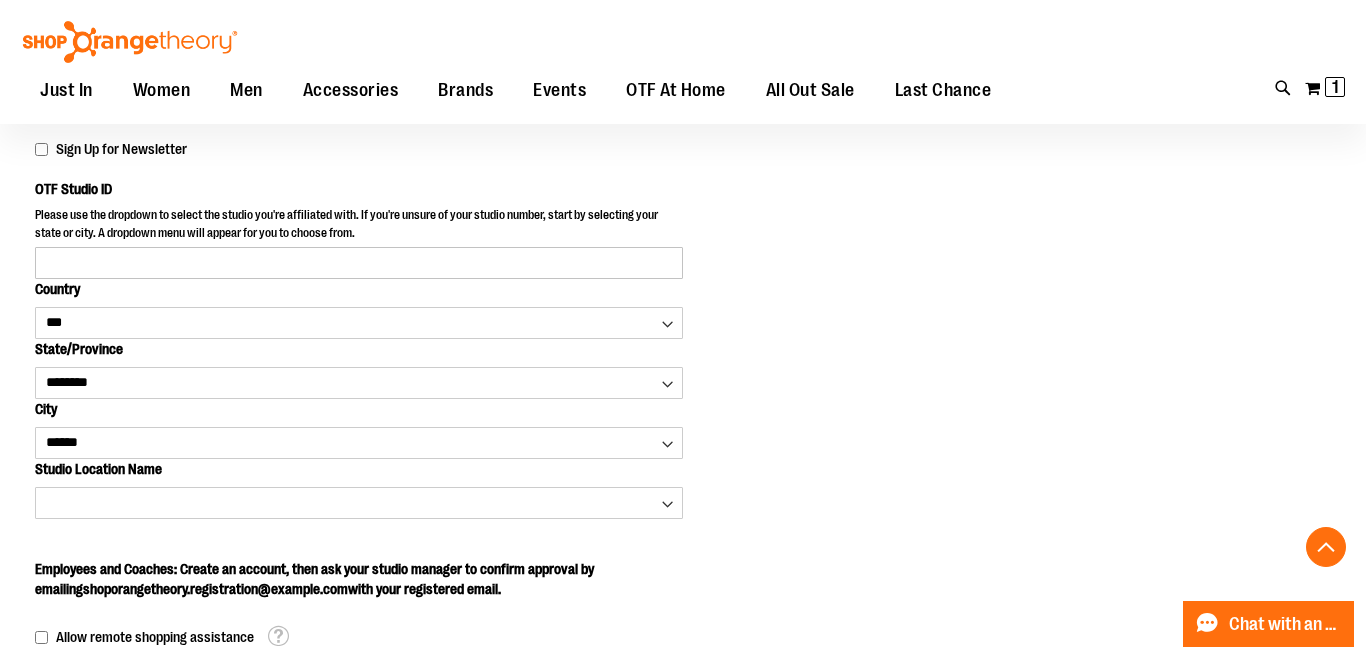 click on "Personal Information
First Name *
*******
Last Name *
*****
Sign Up for Newsletter
OTF Studio ID
Country
***
***" at bounding box center (683, 589) 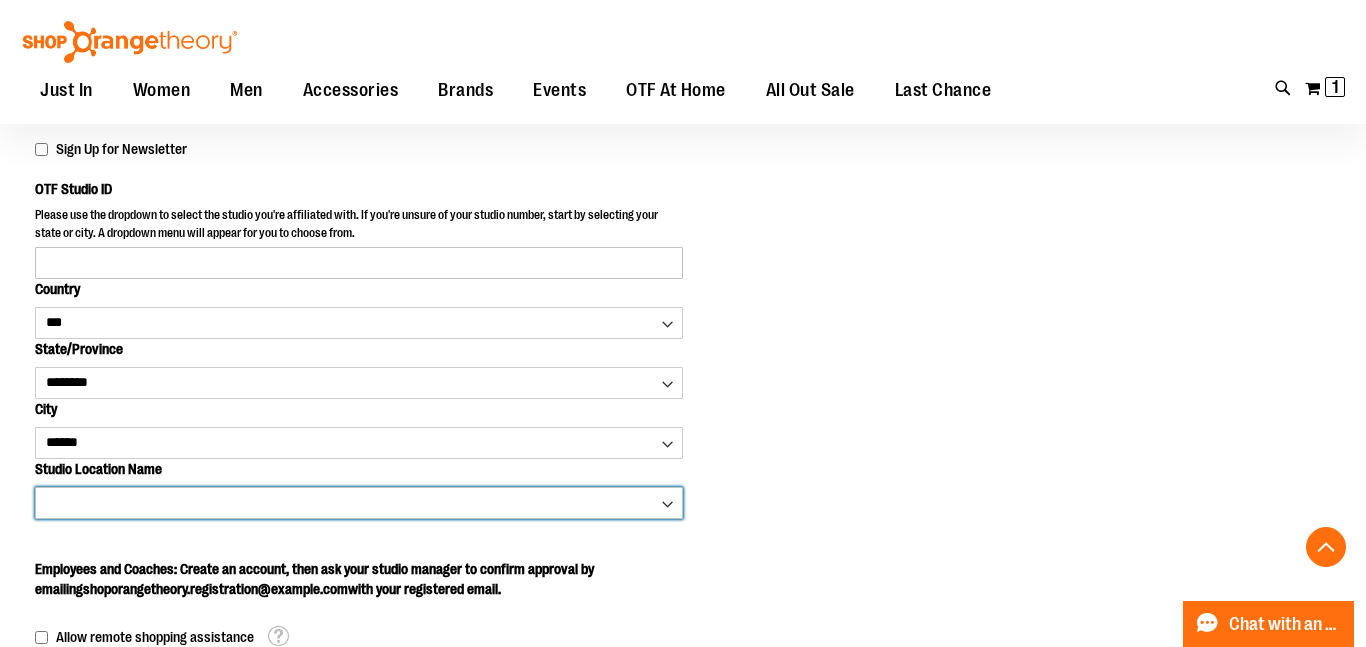 click on "**********" at bounding box center (359, 503) 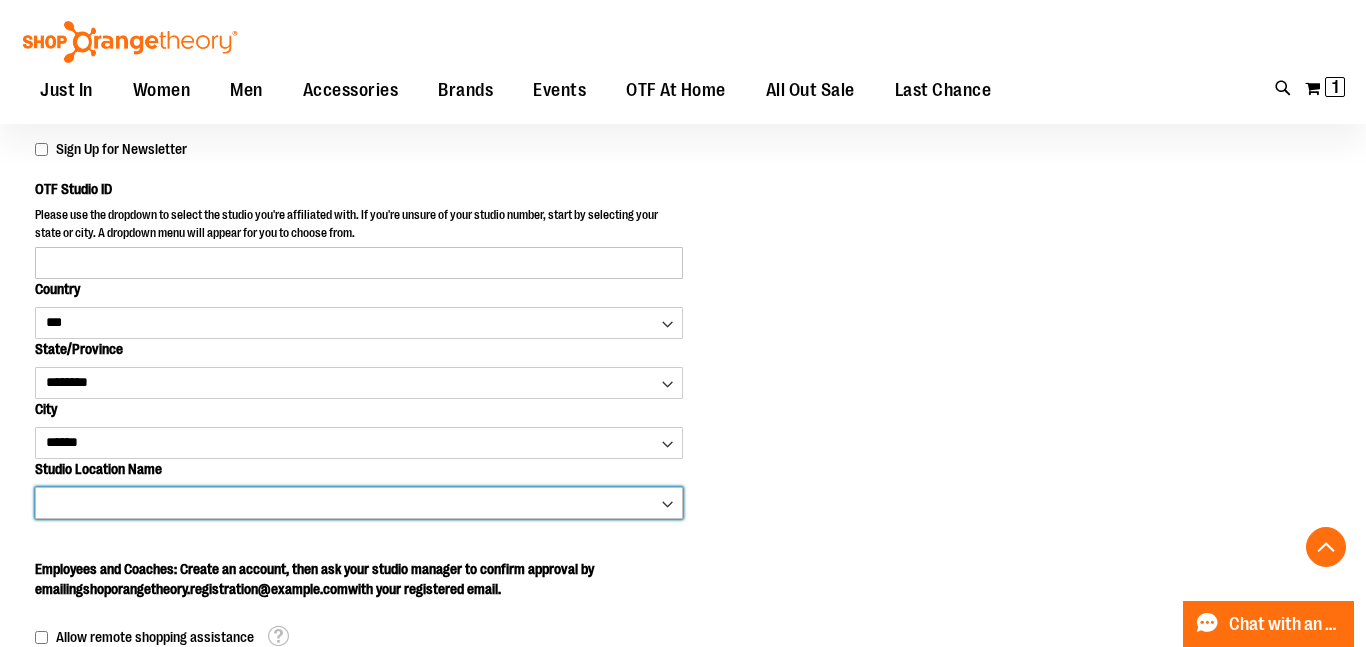 select on "****" 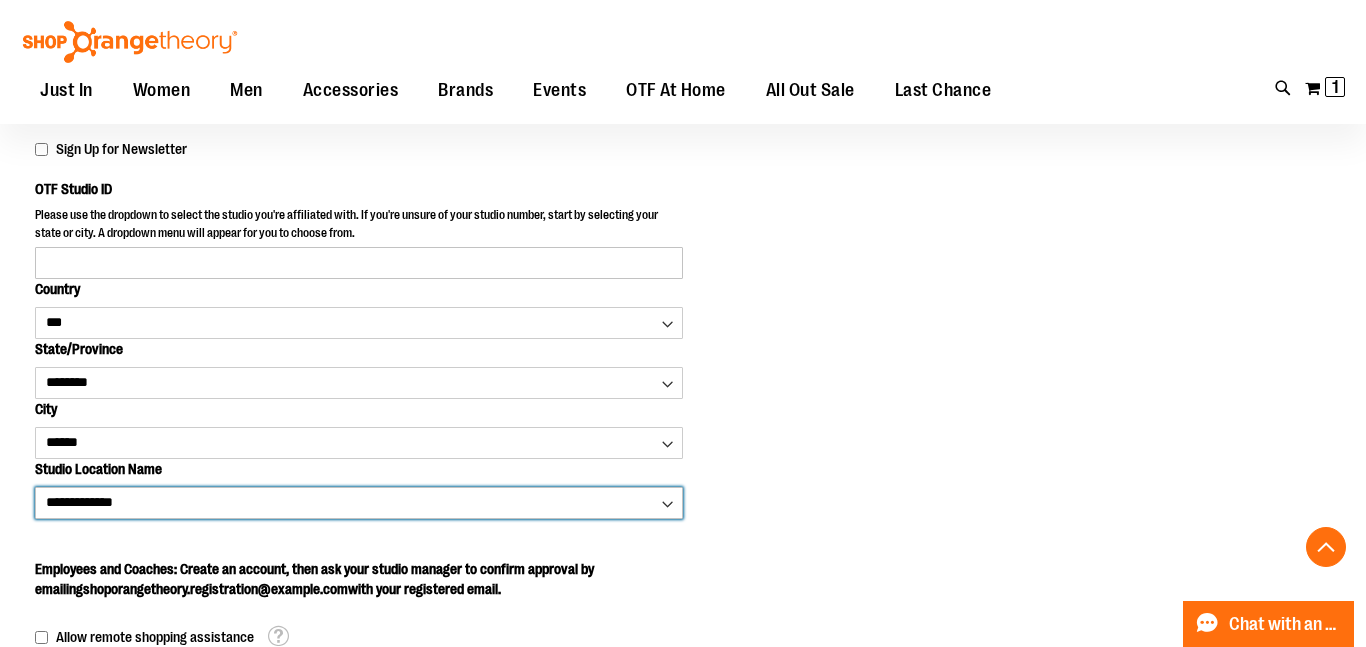 click on "**********" at bounding box center [359, 503] 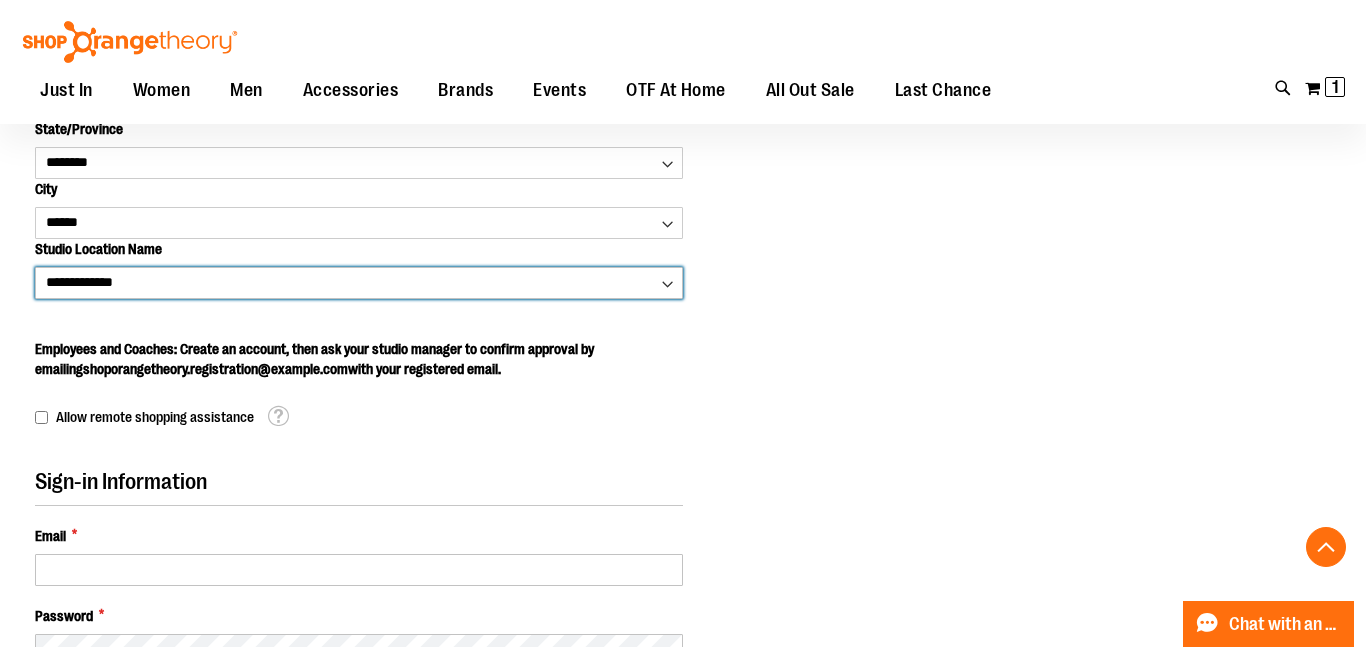 scroll, scrollTop: 583, scrollLeft: 0, axis: vertical 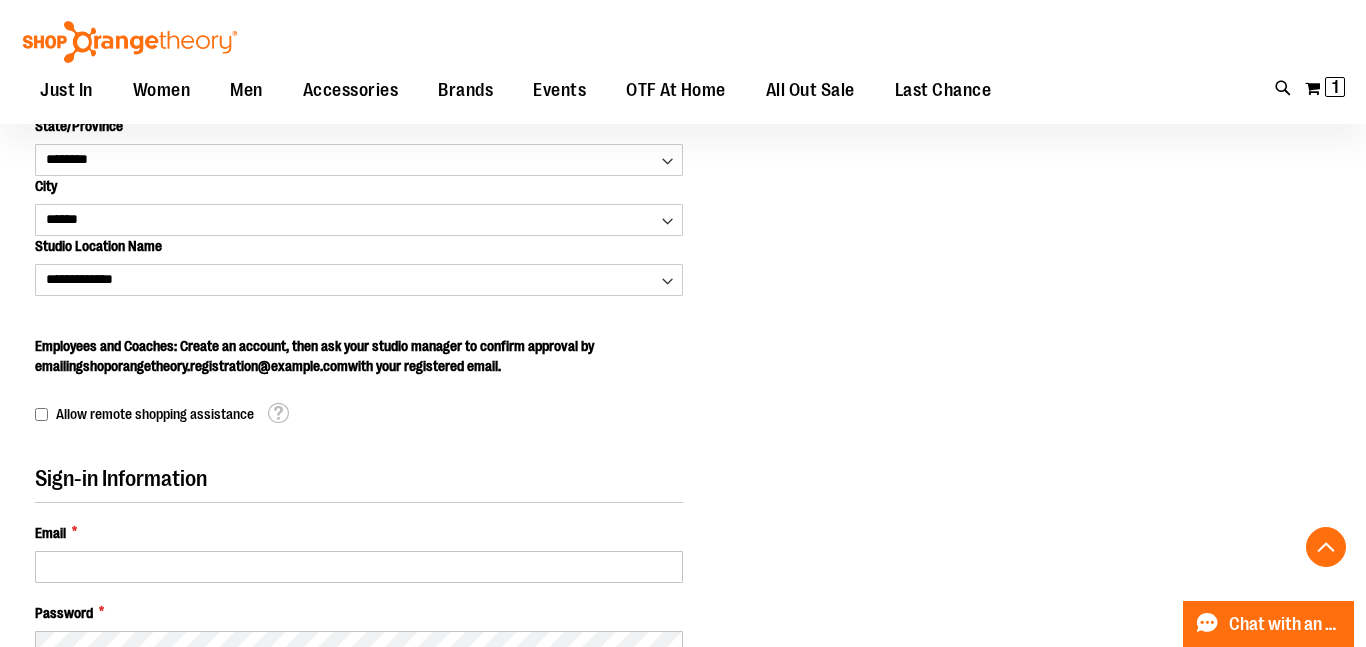 click on "Allow remote shopping assistance" at bounding box center [155, 414] 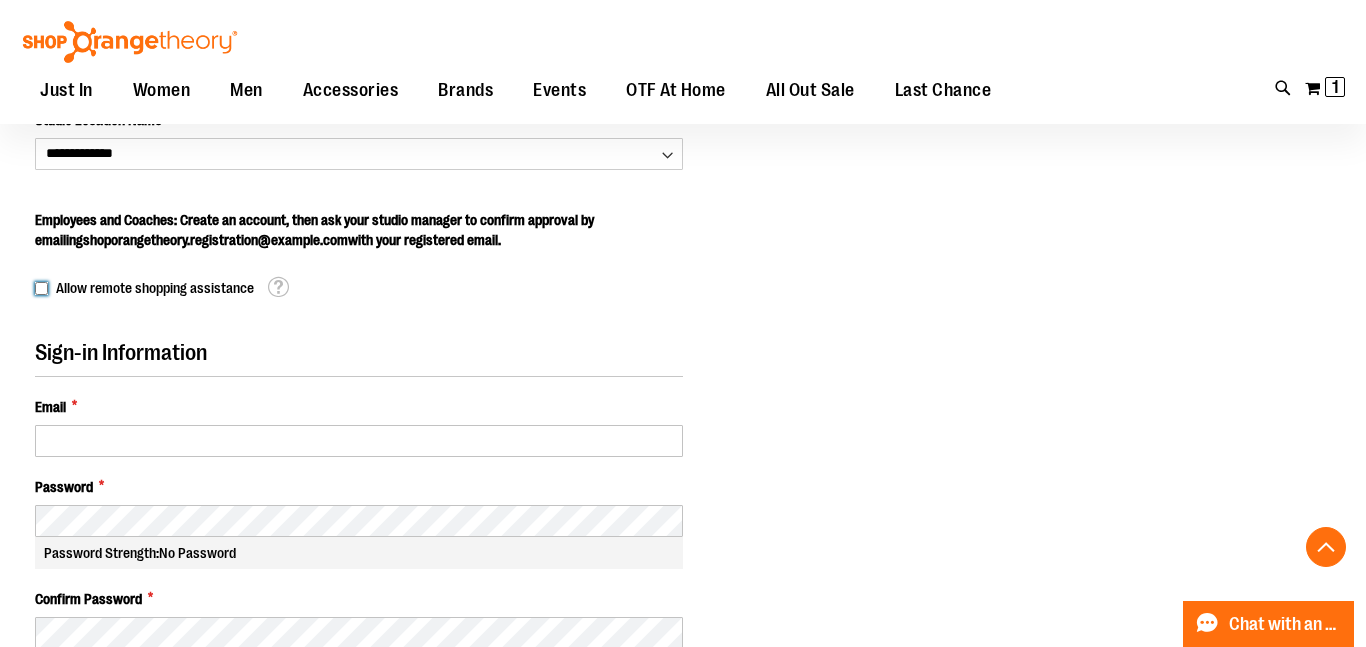 scroll, scrollTop: 715, scrollLeft: 0, axis: vertical 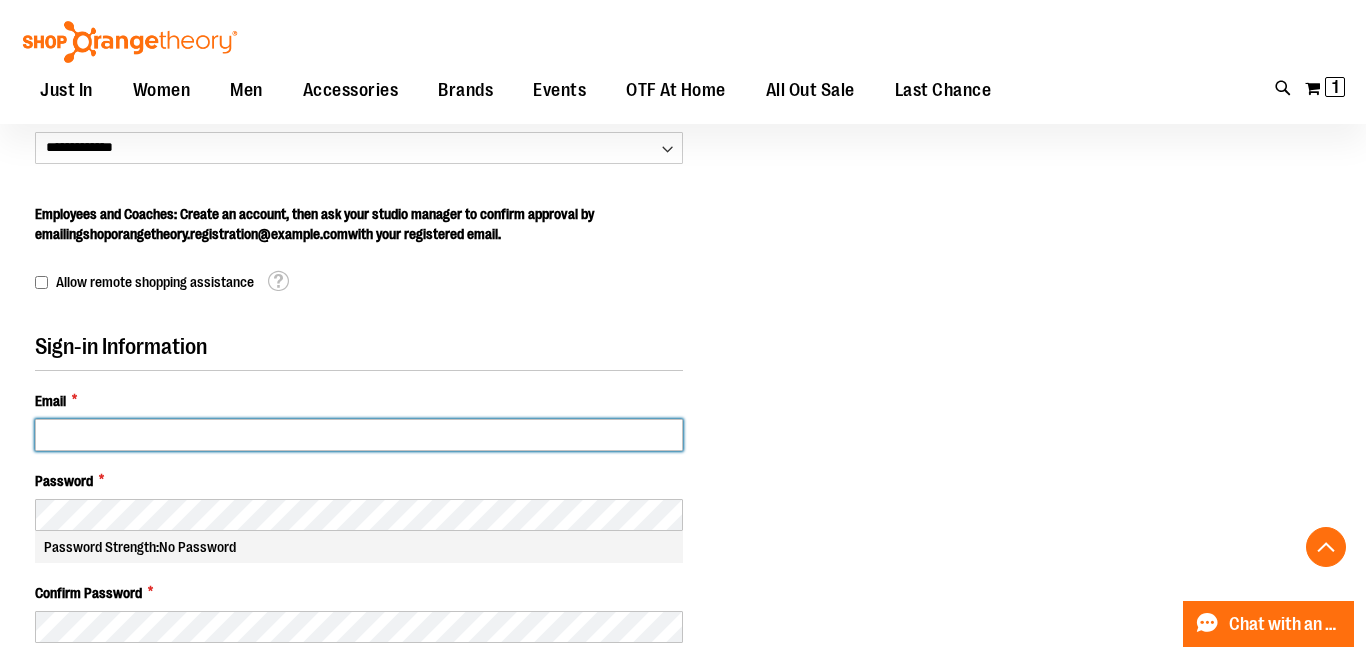 click on "Email
*" at bounding box center [359, 435] 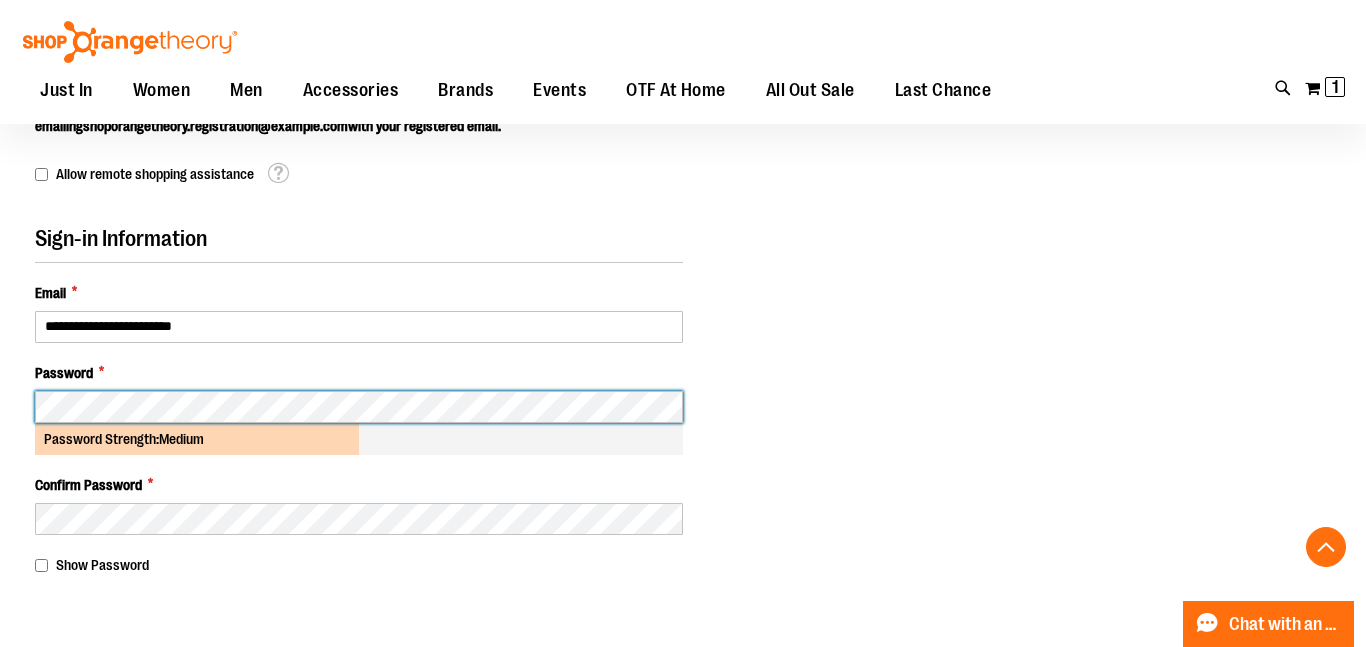 scroll, scrollTop: 836, scrollLeft: 0, axis: vertical 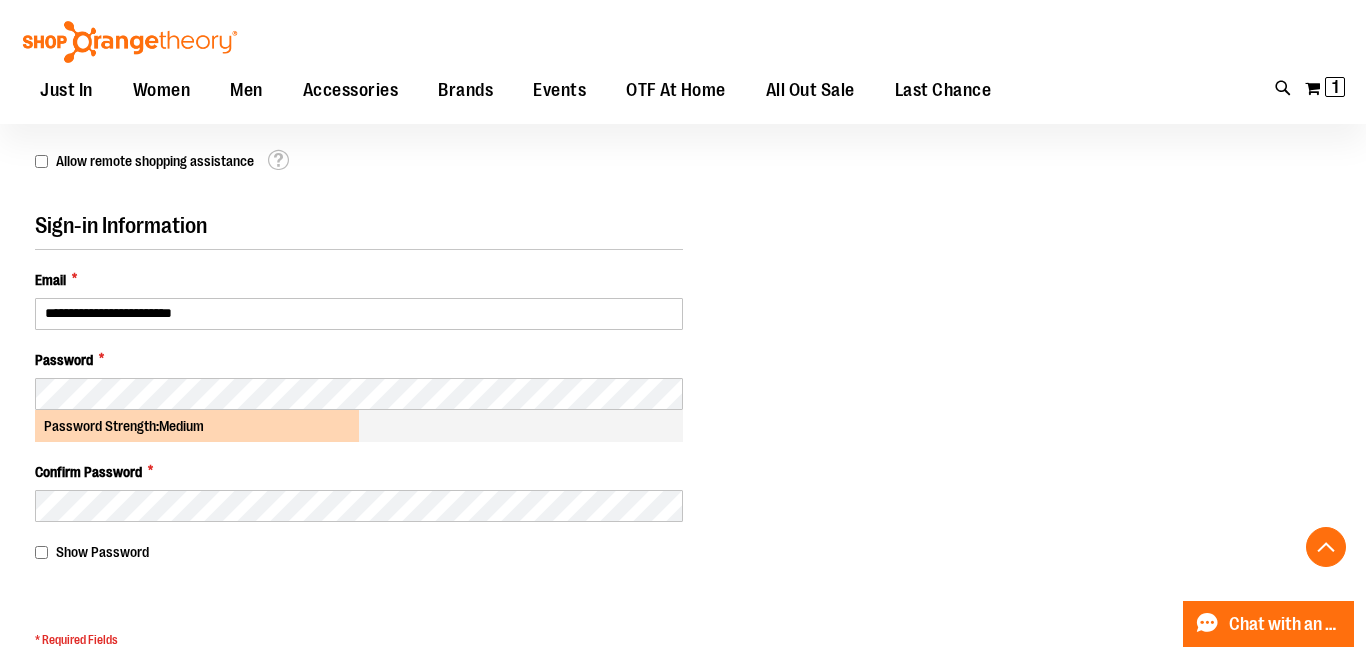 click on "**********" at bounding box center (359, 387) 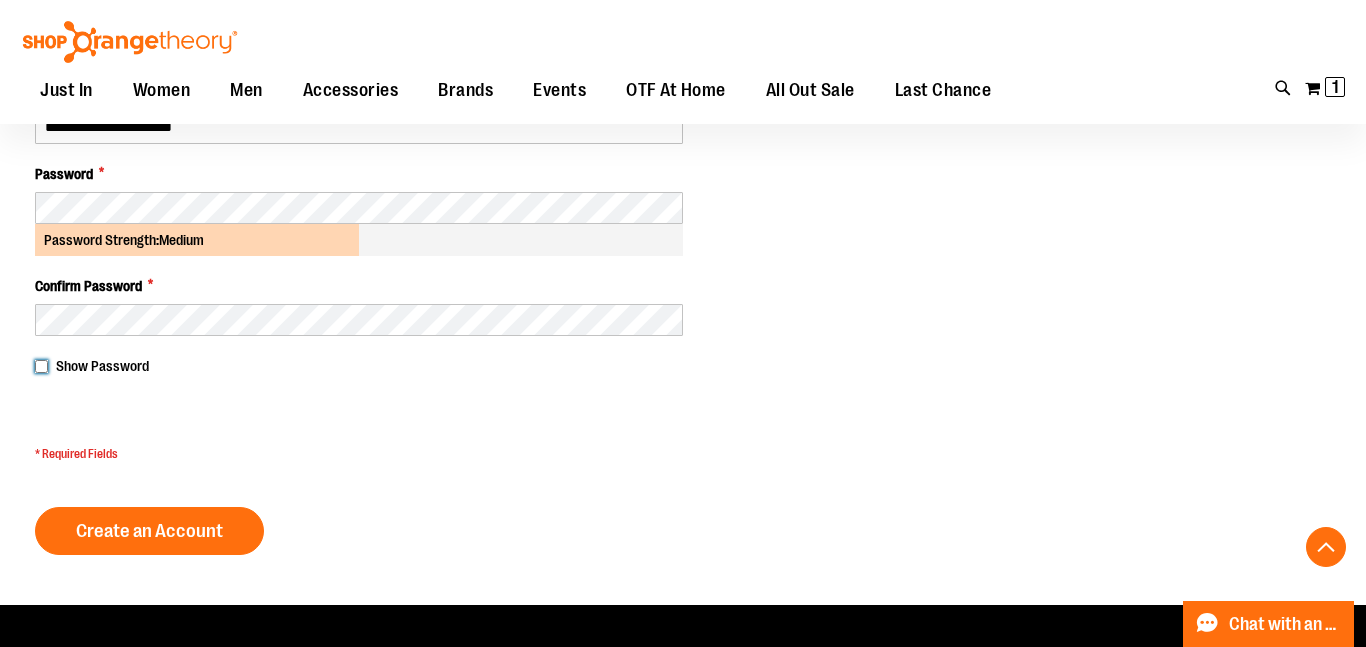 scroll, scrollTop: 1038, scrollLeft: 0, axis: vertical 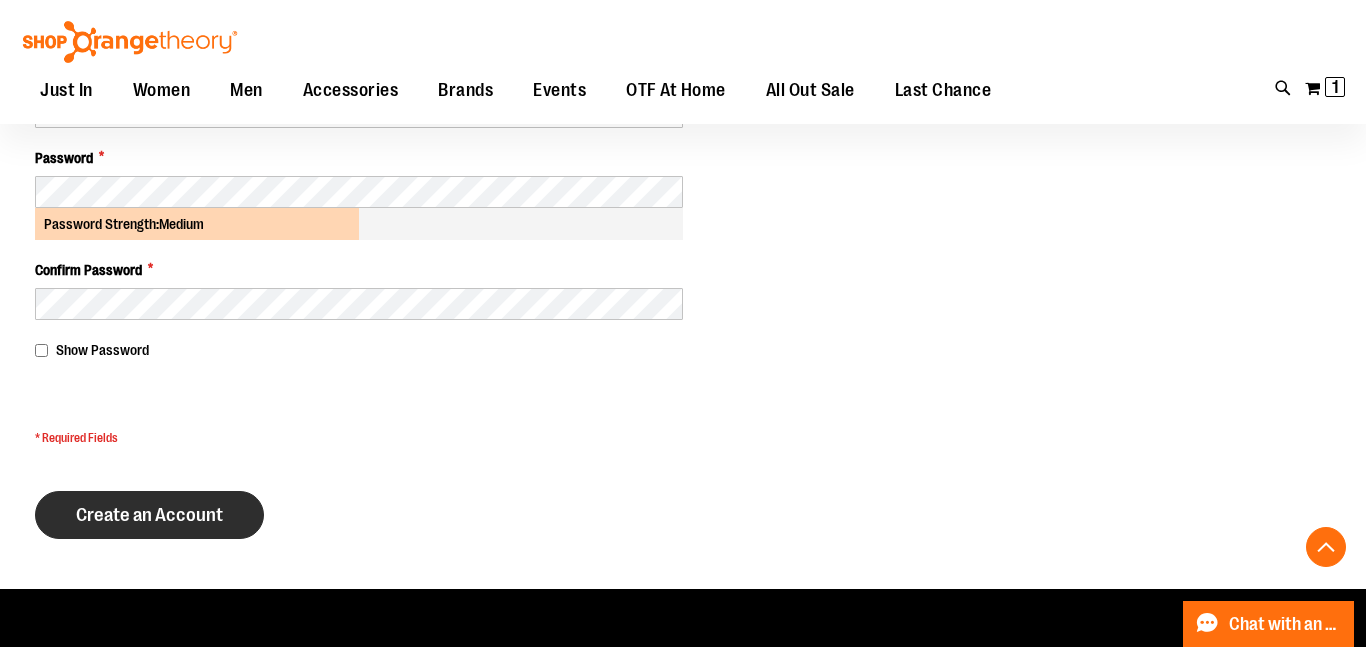 click on "Create an Account" at bounding box center (149, 515) 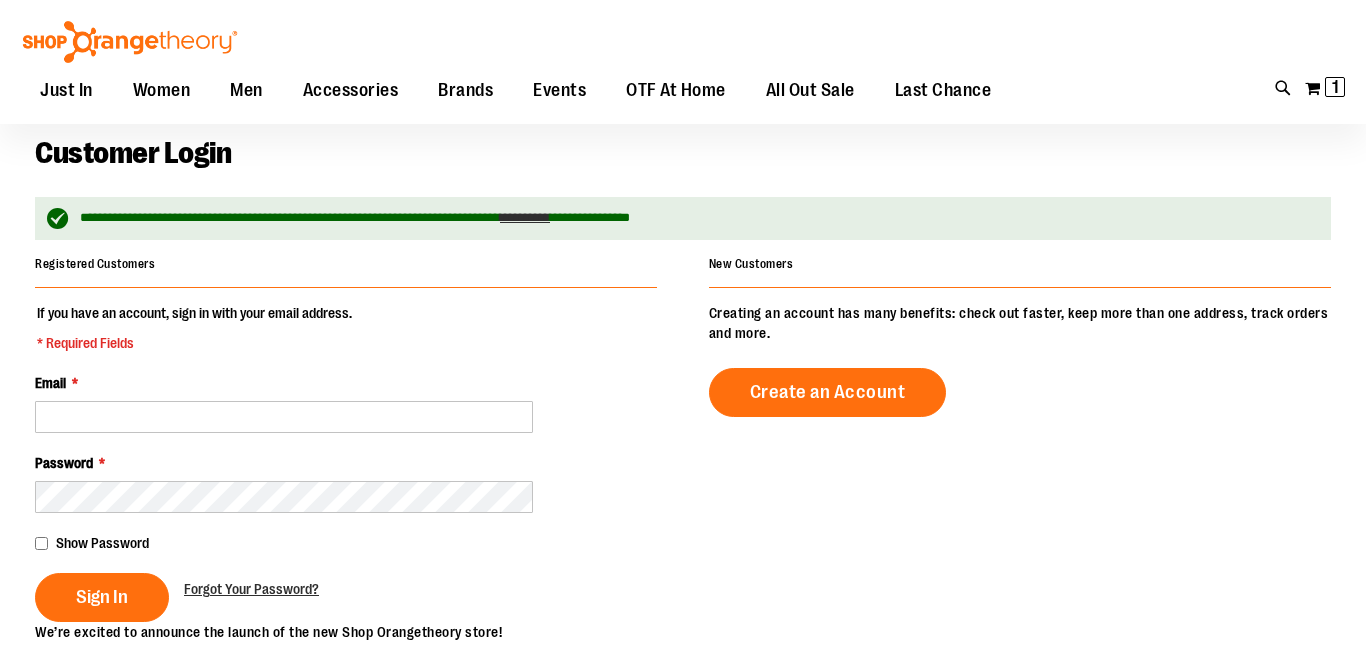 scroll, scrollTop: 88, scrollLeft: 0, axis: vertical 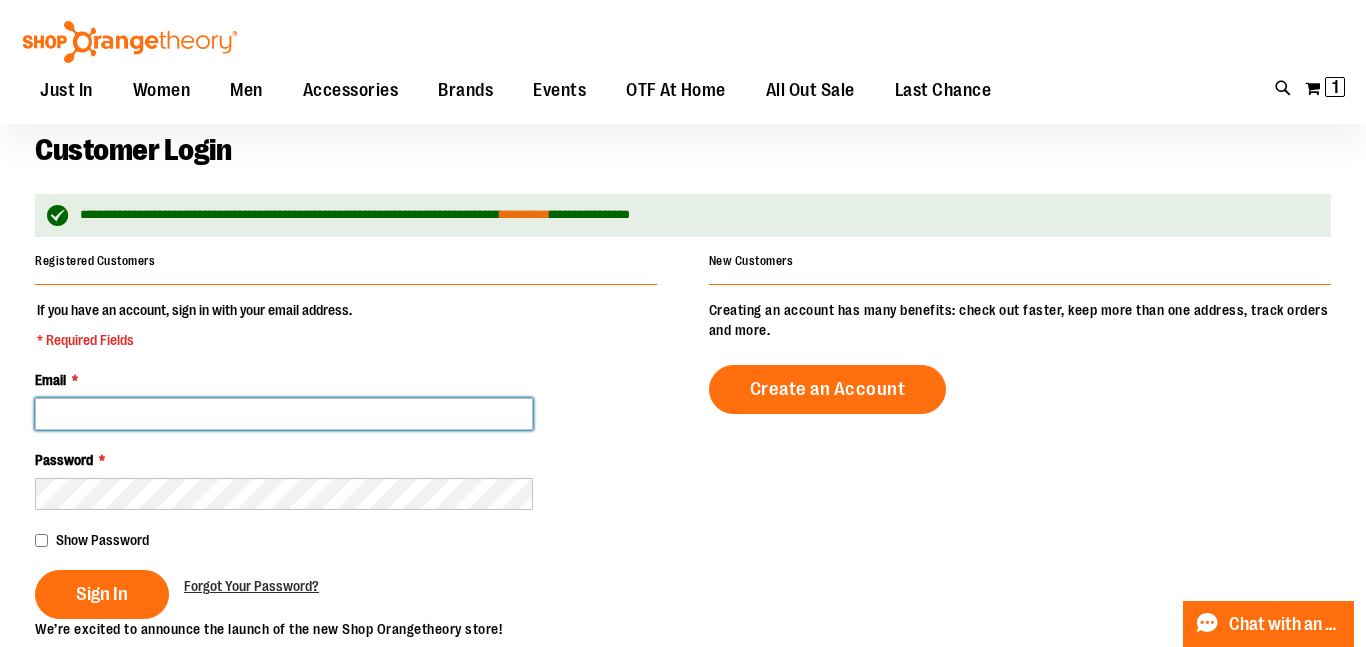 type on "**********" 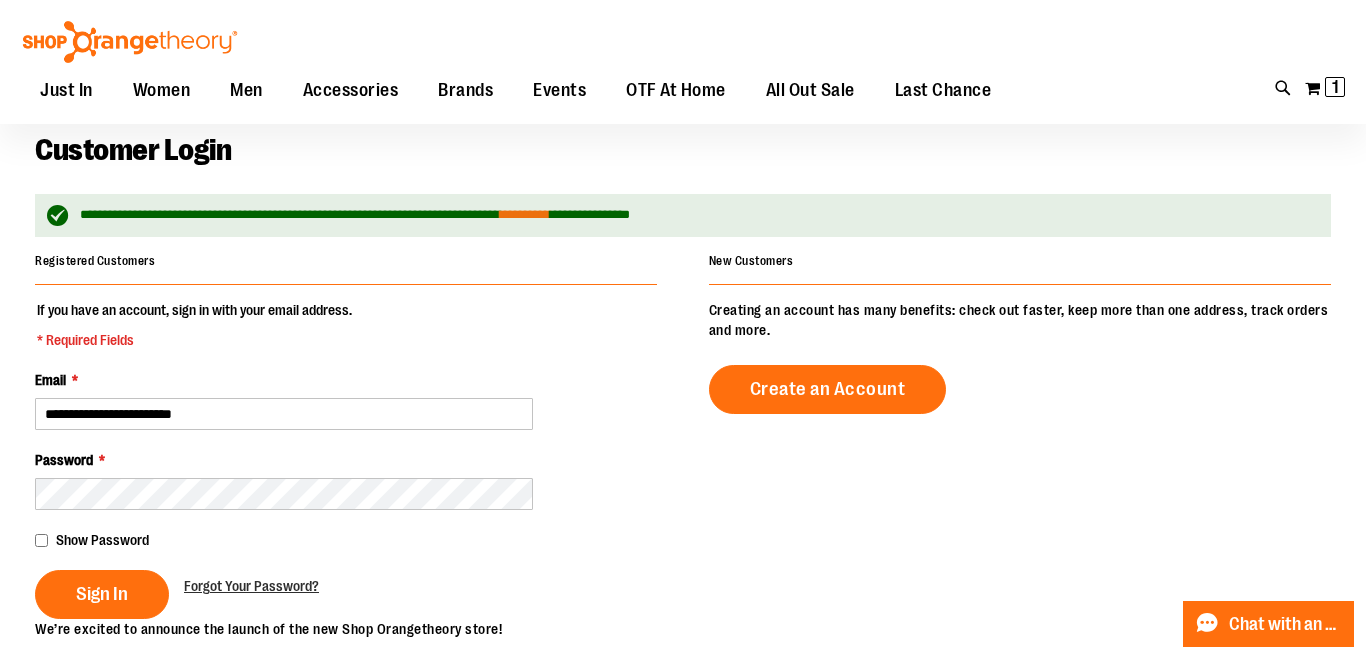 type on "**********" 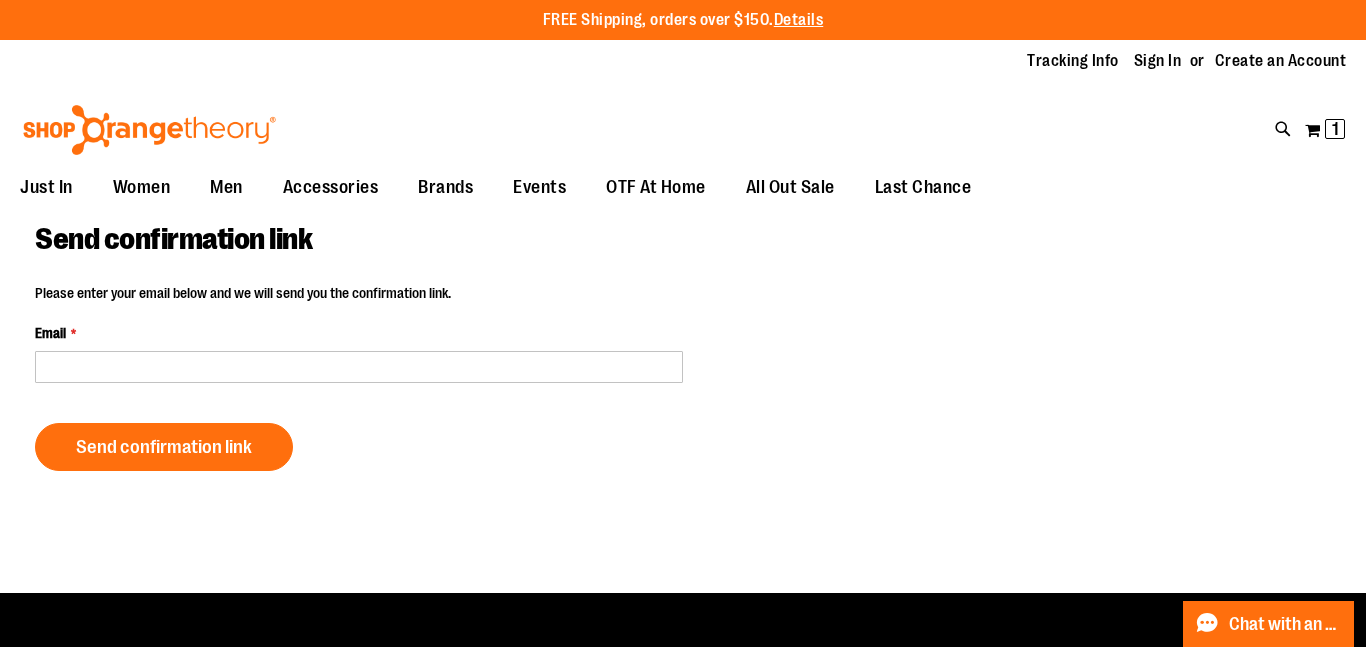 scroll, scrollTop: 0, scrollLeft: 0, axis: both 